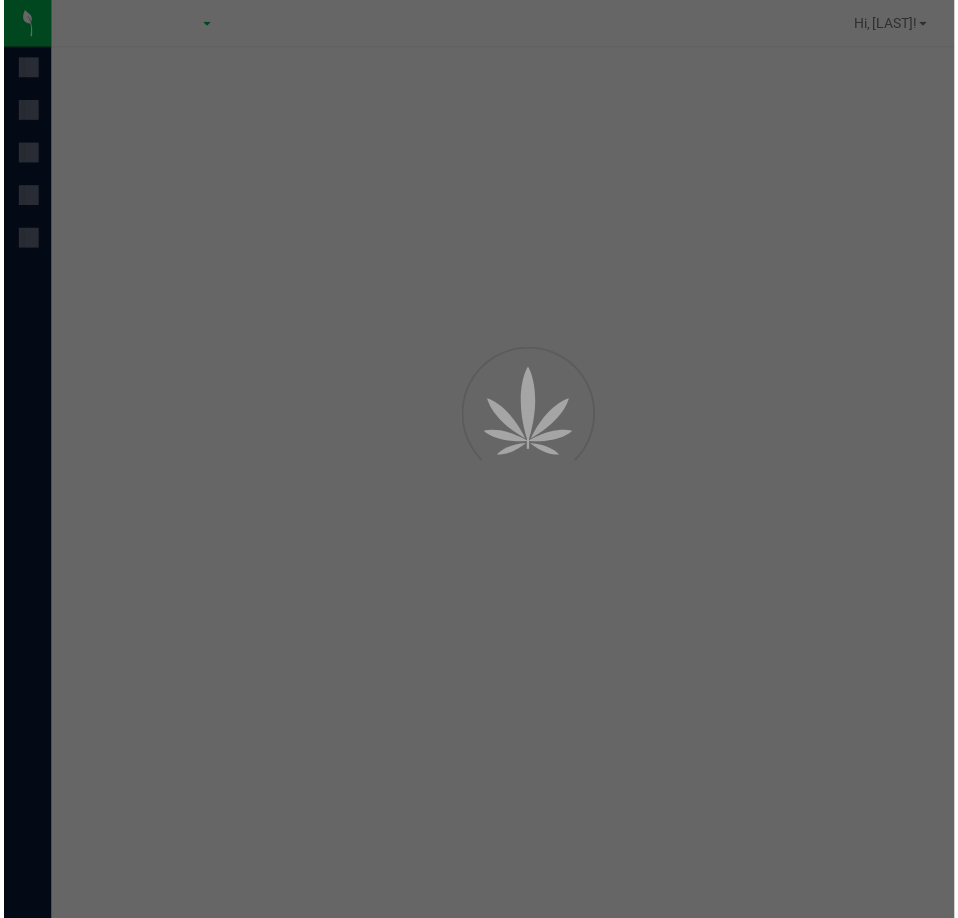 scroll, scrollTop: 0, scrollLeft: 0, axis: both 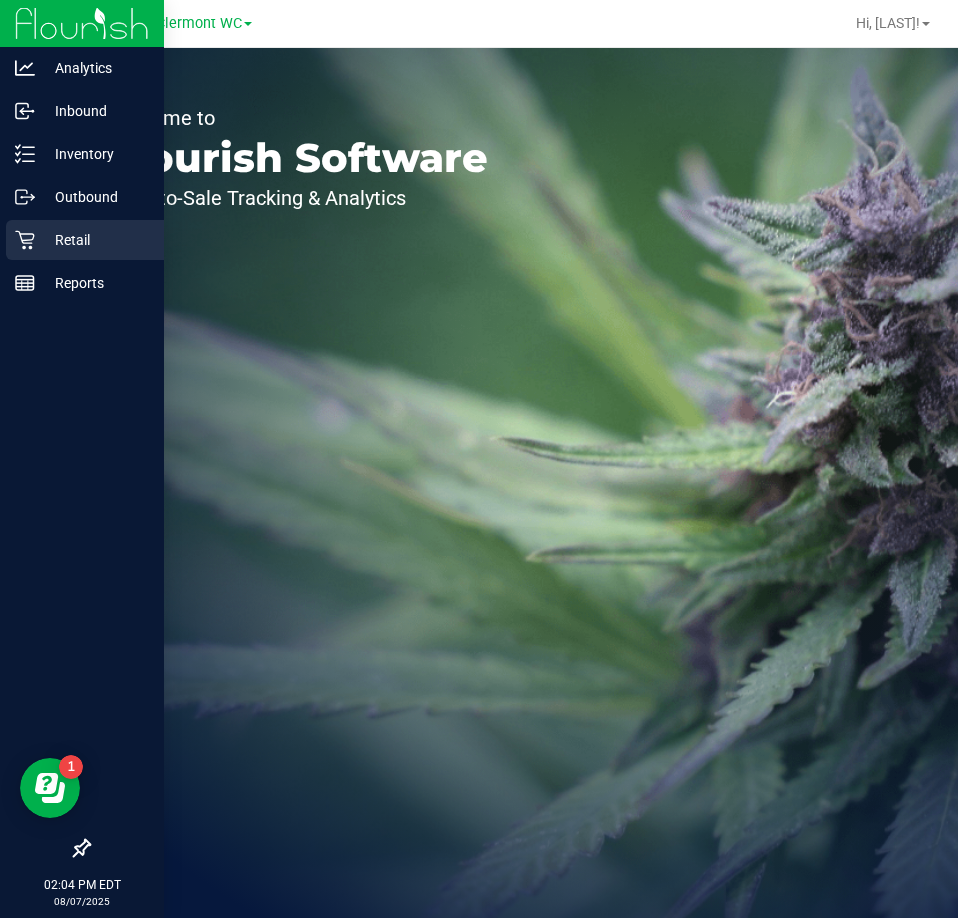 click on "Retail" at bounding box center [85, 240] 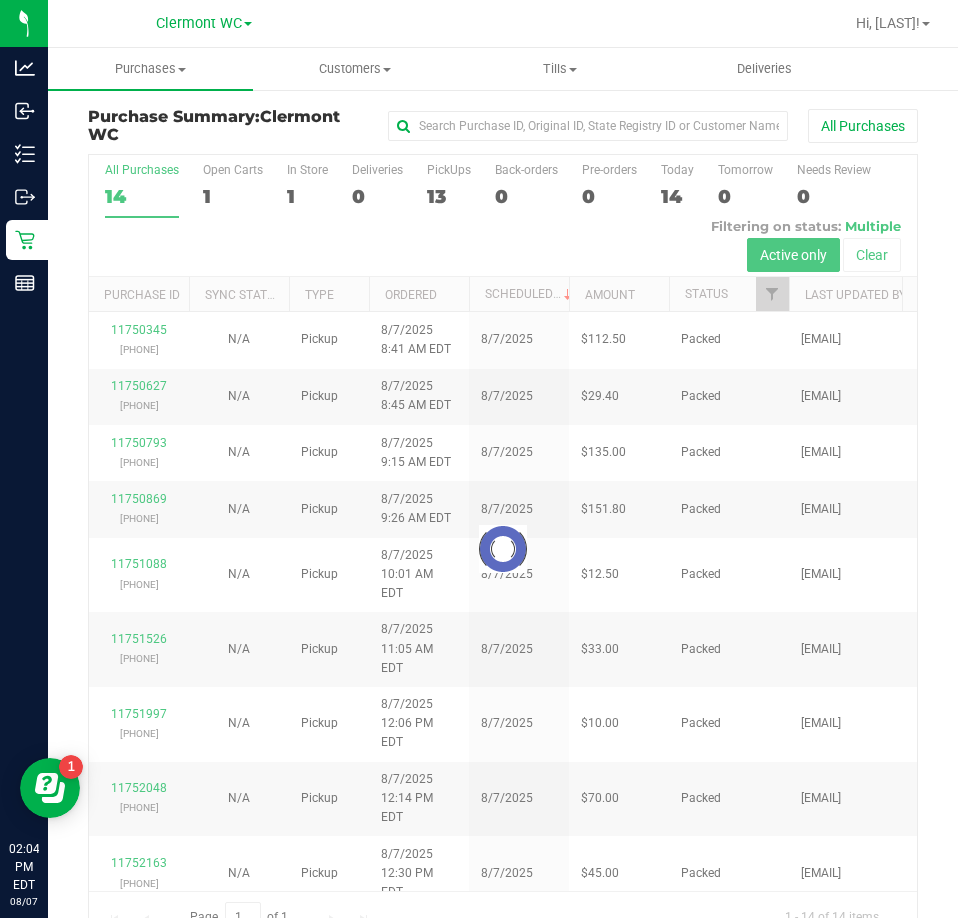 drag, startPoint x: 554, startPoint y: 202, endPoint x: 597, endPoint y: 202, distance: 43 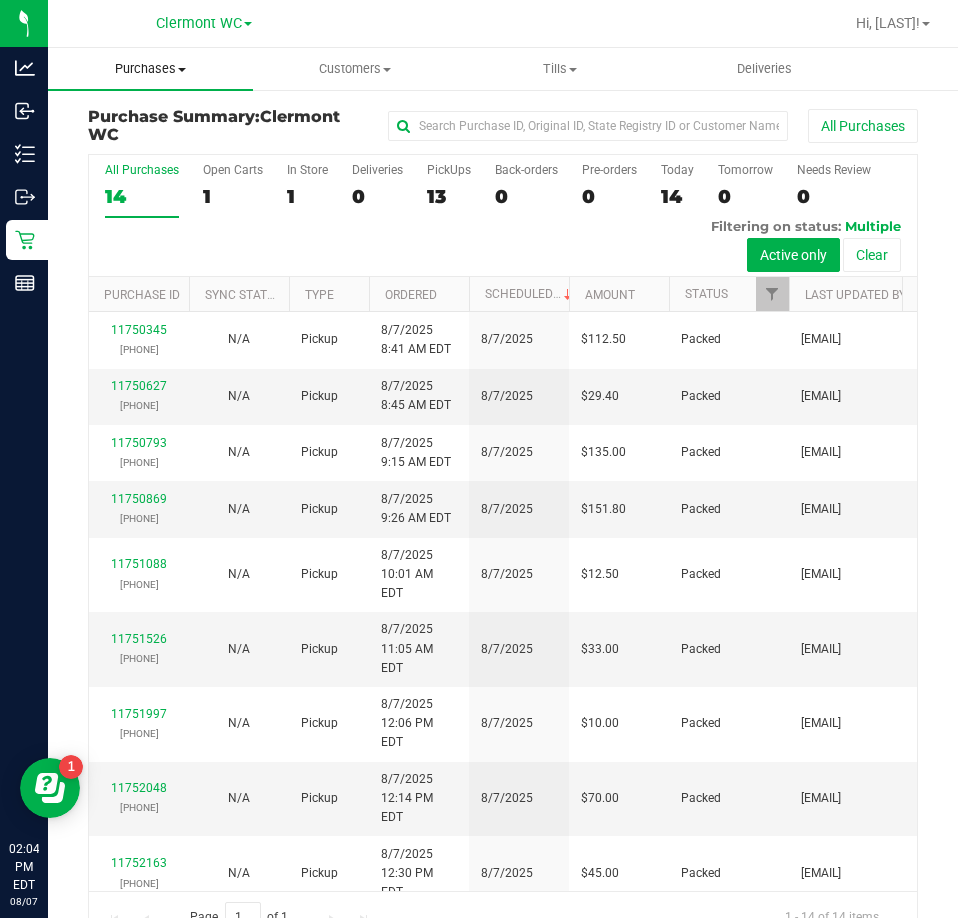 click on "Purchases
Summary of purchases
Fulfillment
All purchases" at bounding box center [150, 69] 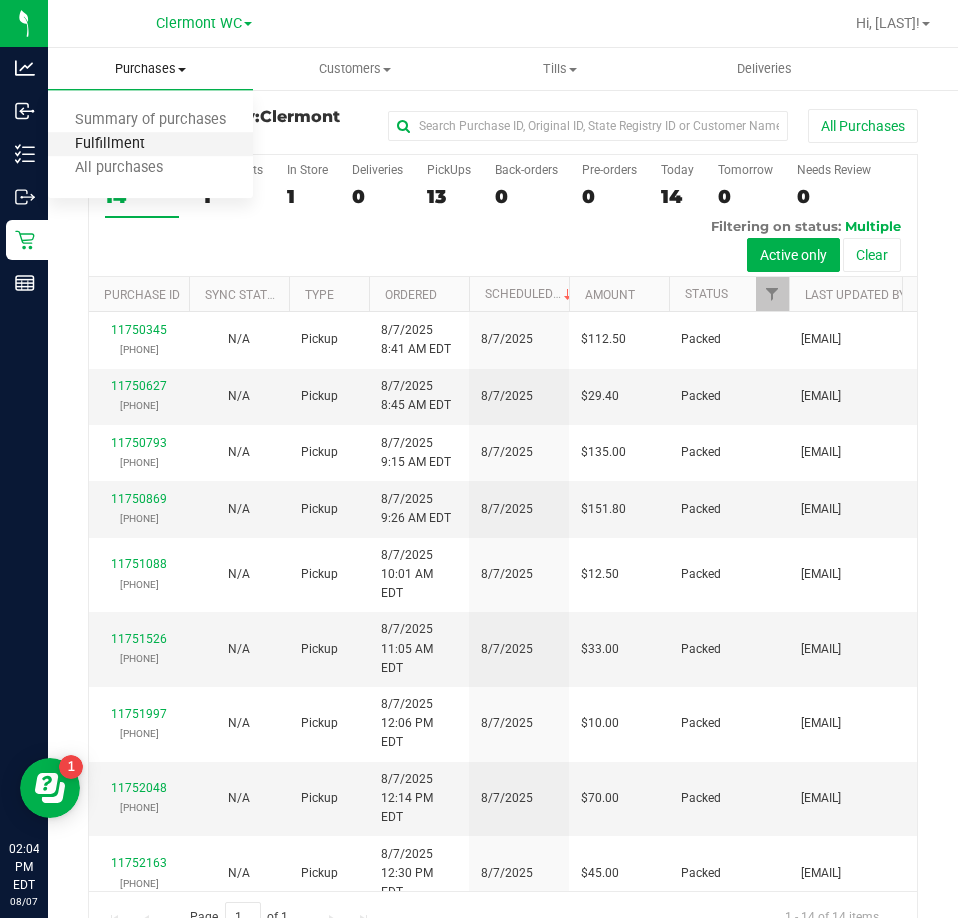 click on "Fulfillment" at bounding box center [110, 144] 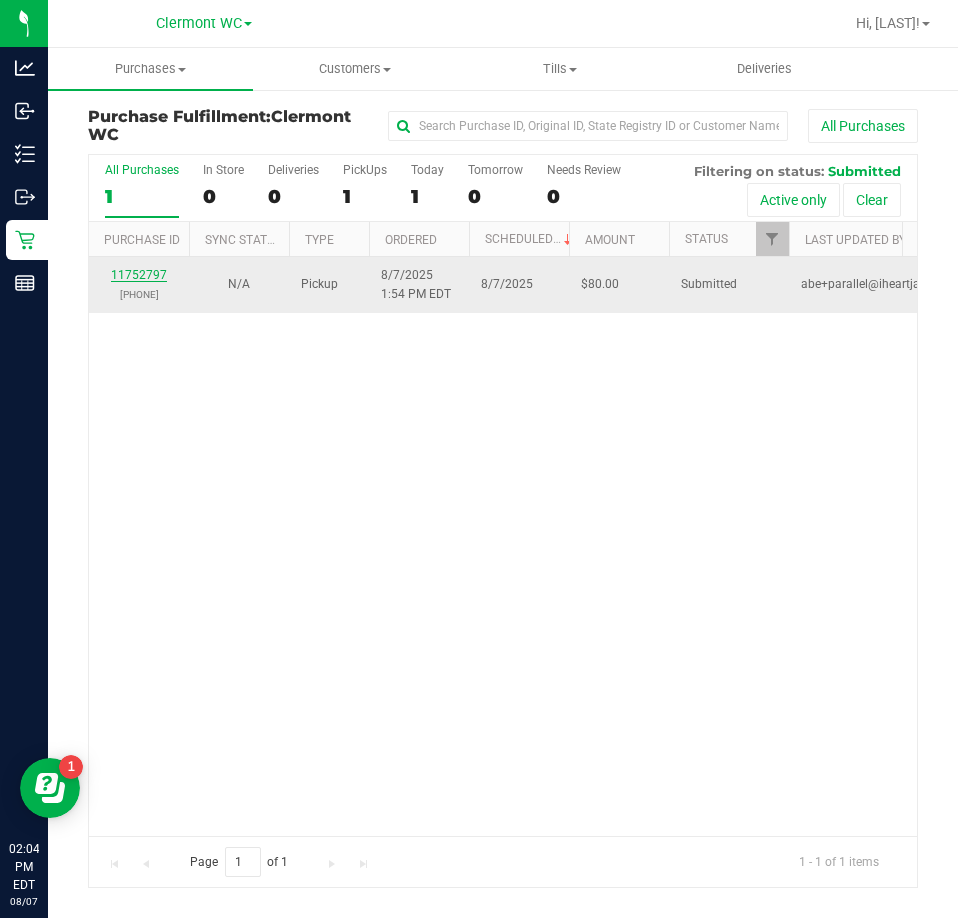click on "11752797" at bounding box center [139, 275] 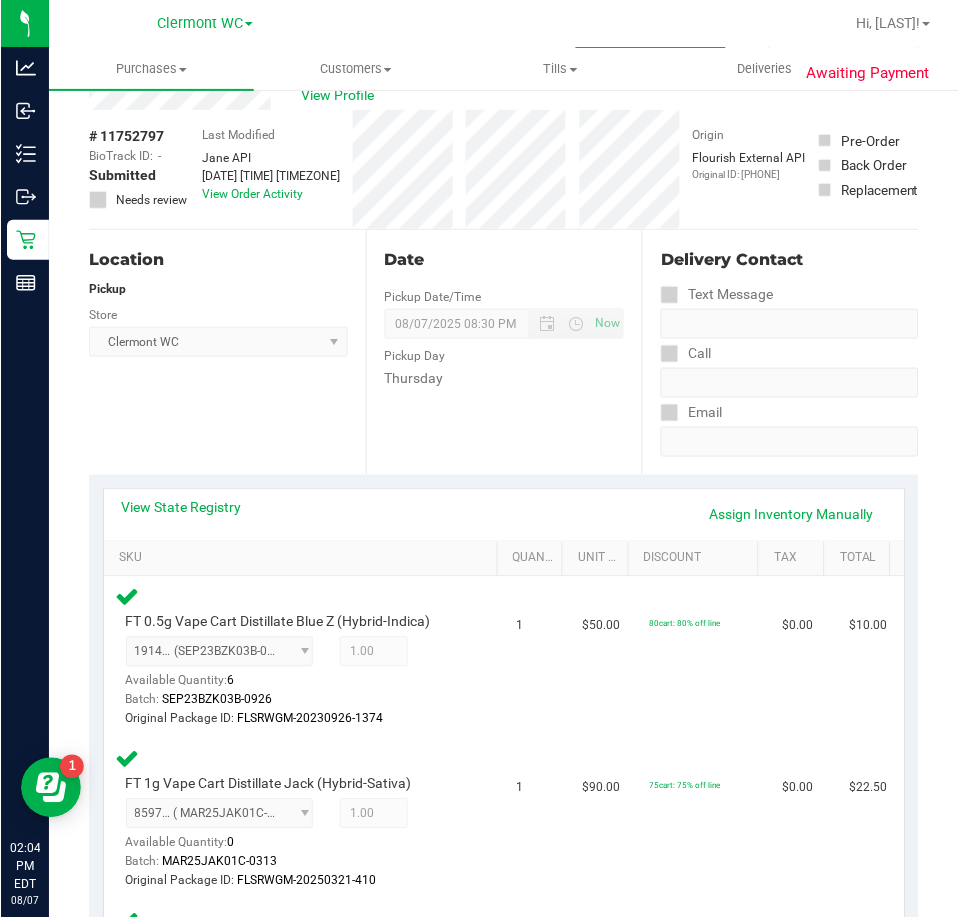 scroll, scrollTop: 0, scrollLeft: 0, axis: both 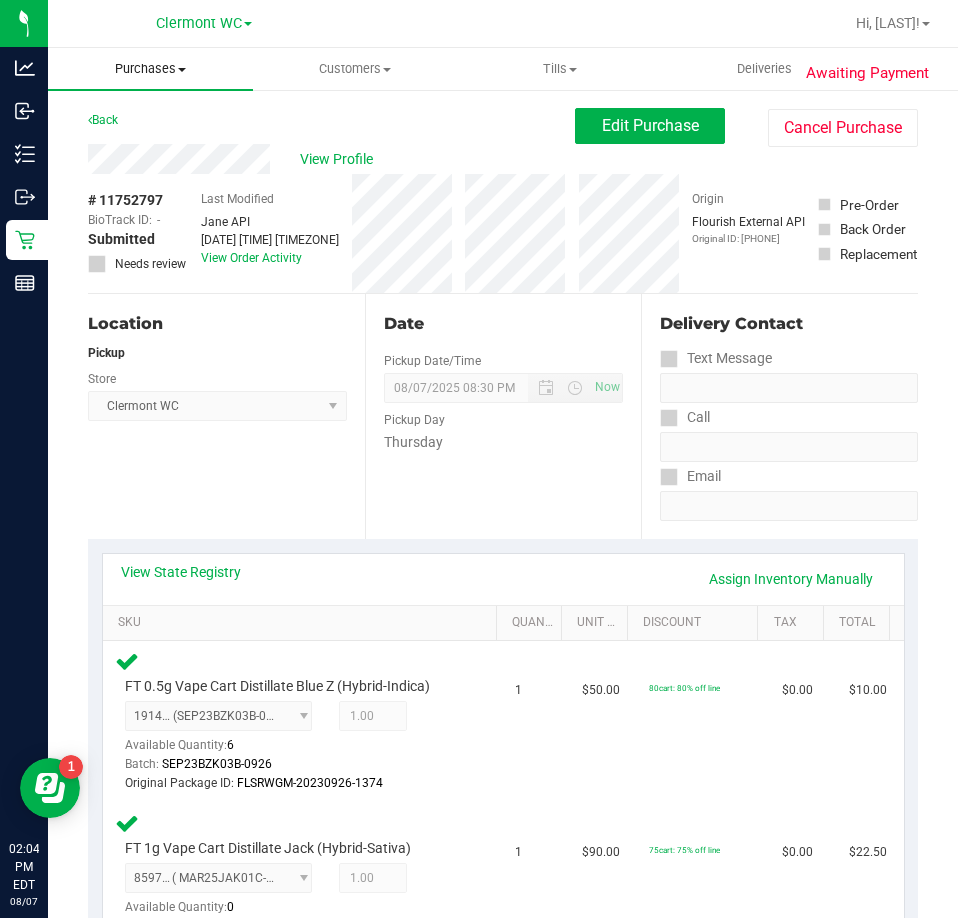 click on "Purchases" at bounding box center (150, 69) 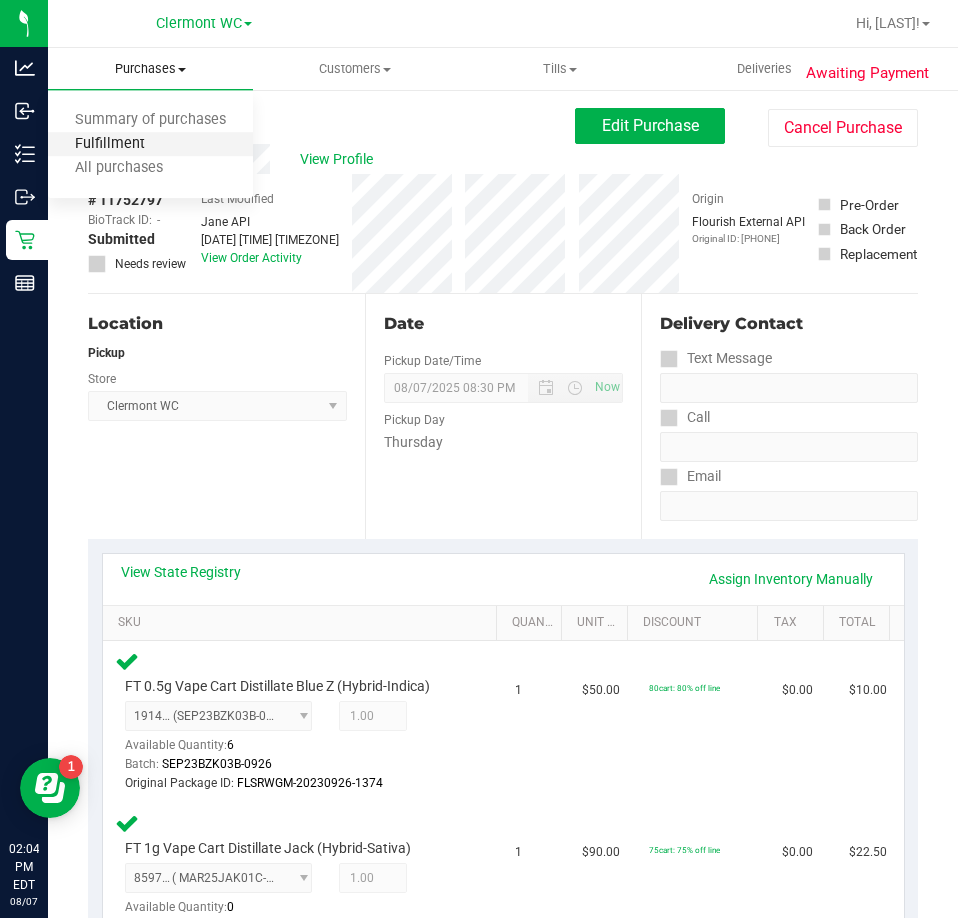 click on "Fulfillment" at bounding box center [110, 144] 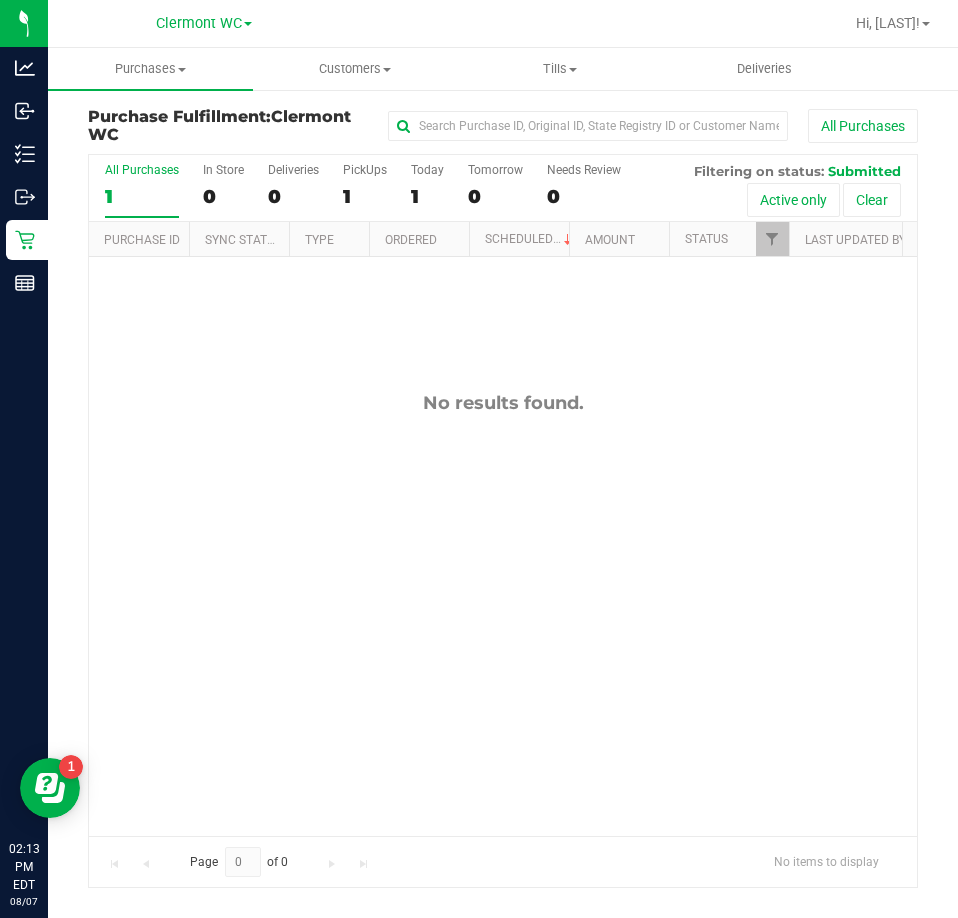 click on "No results found." at bounding box center (503, 613) 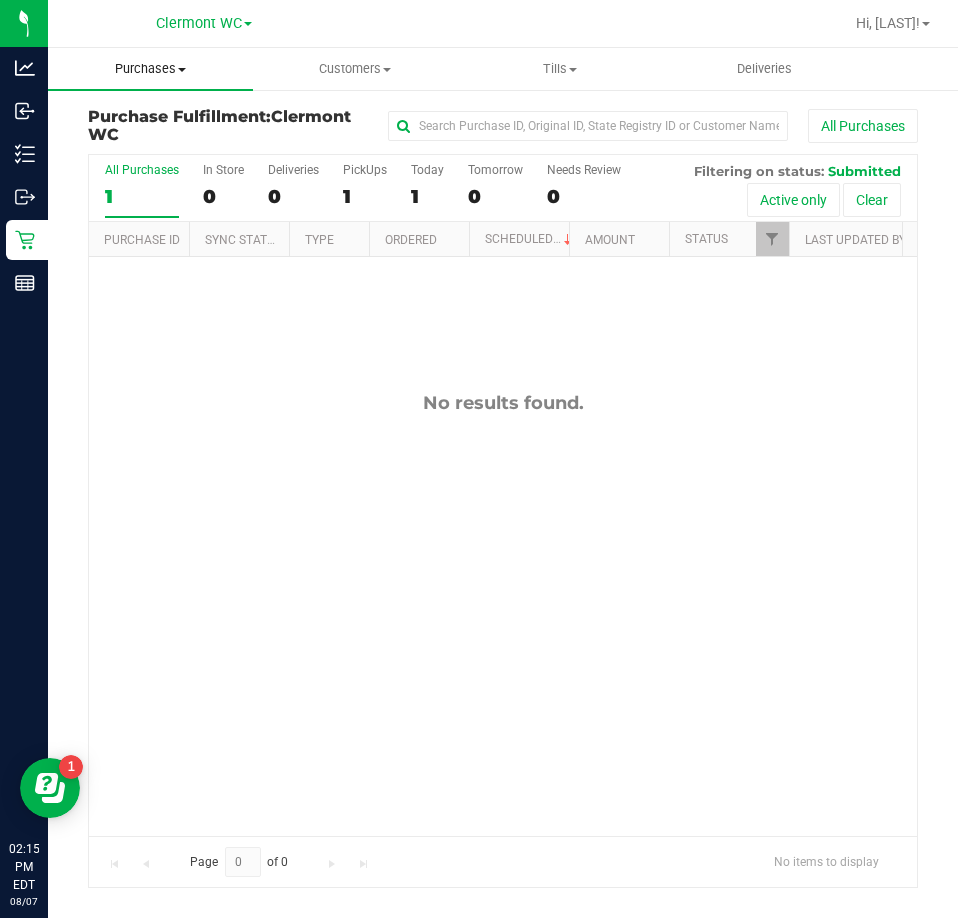 click on "Purchases" at bounding box center (150, 69) 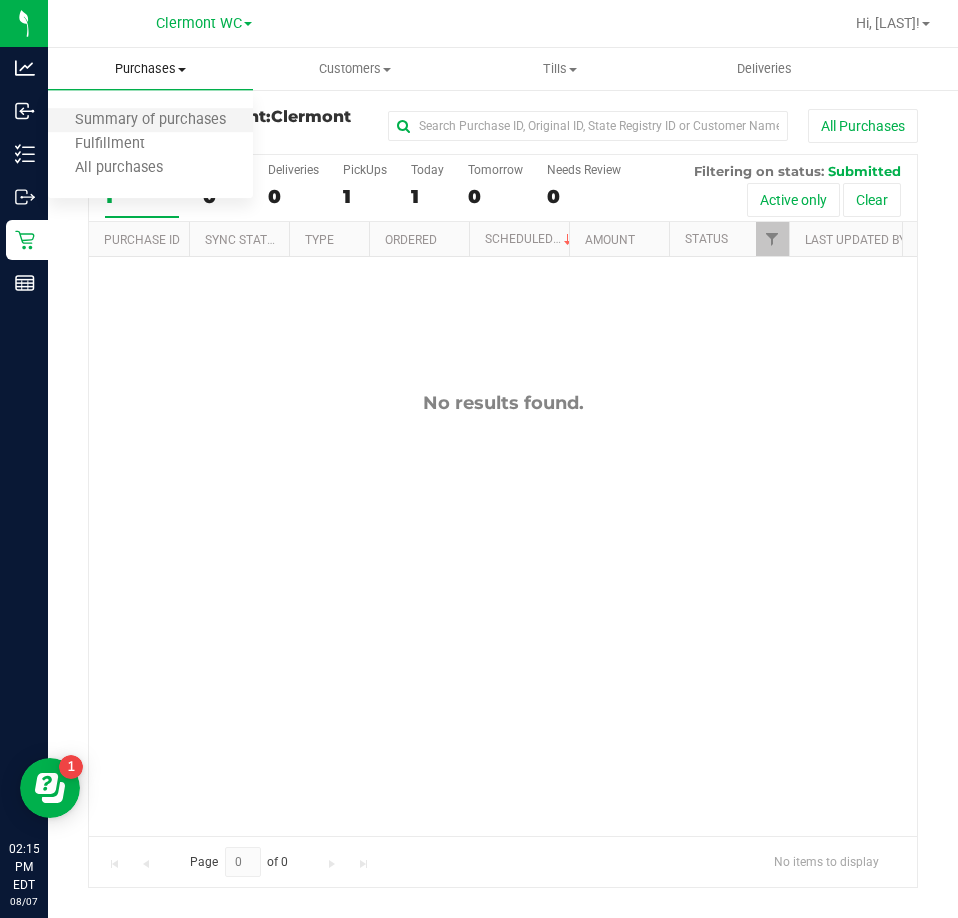 click on "Summary of purchases" at bounding box center (150, 121) 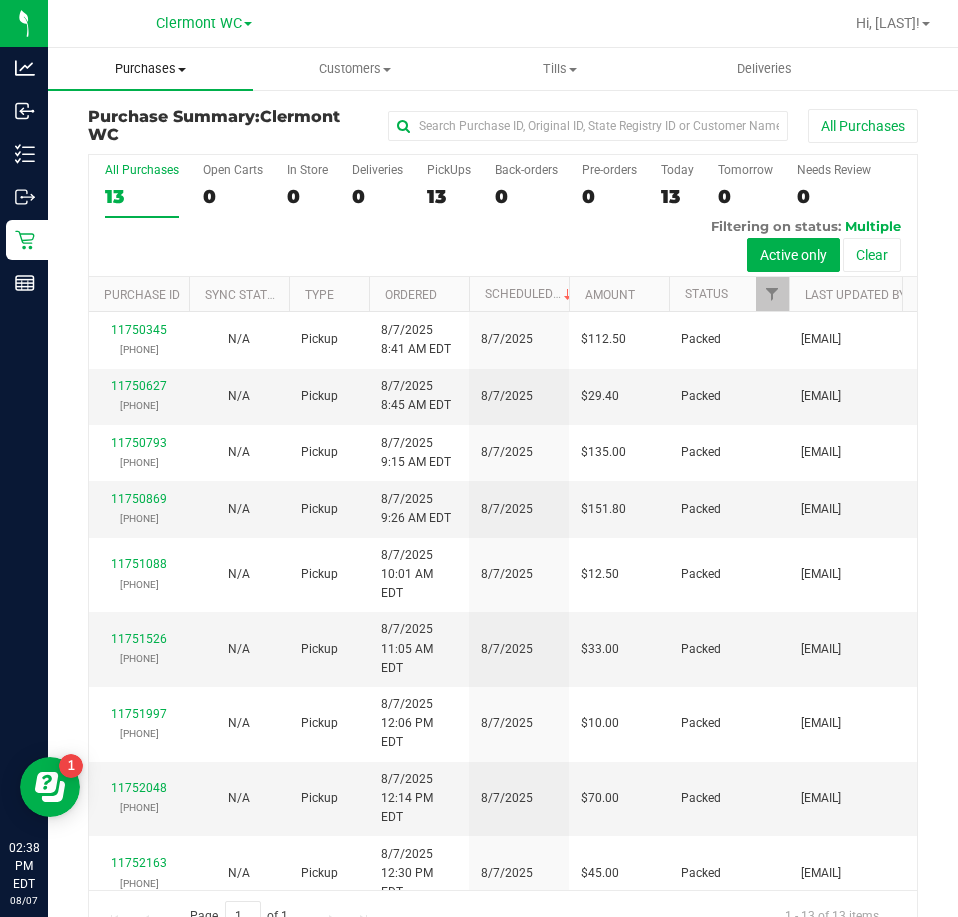 click on "Purchases" at bounding box center (150, 69) 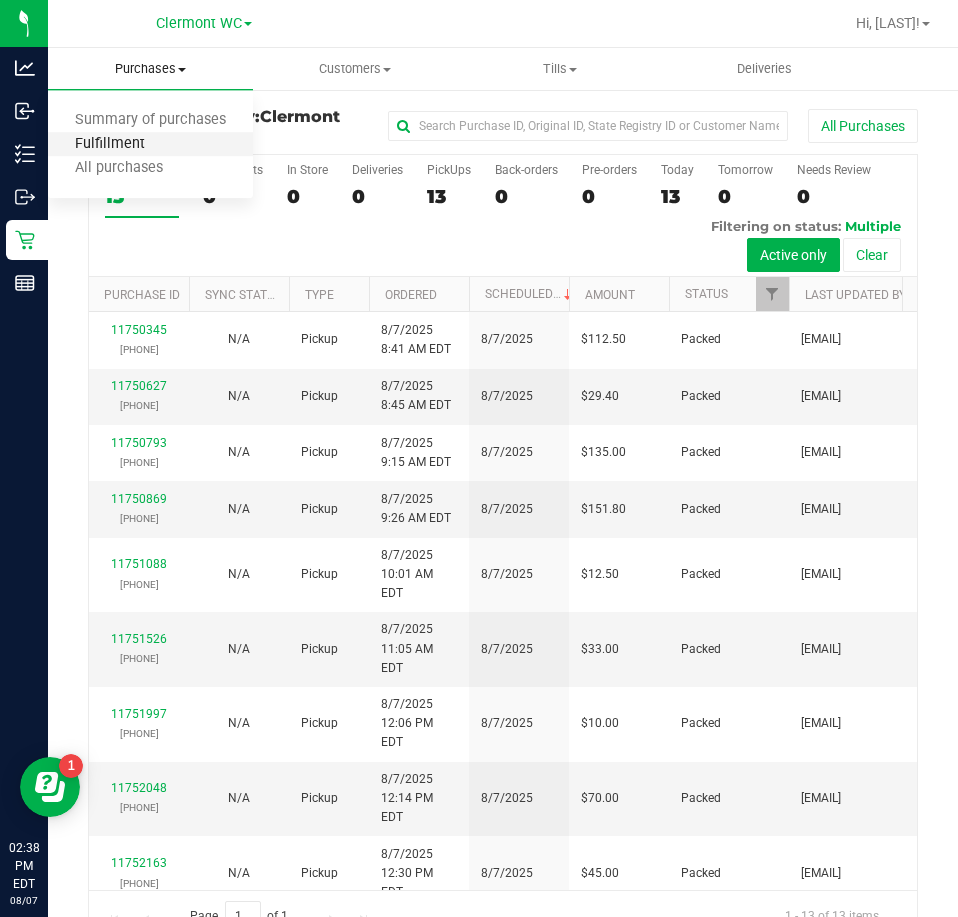 click on "Fulfillment" at bounding box center [110, 144] 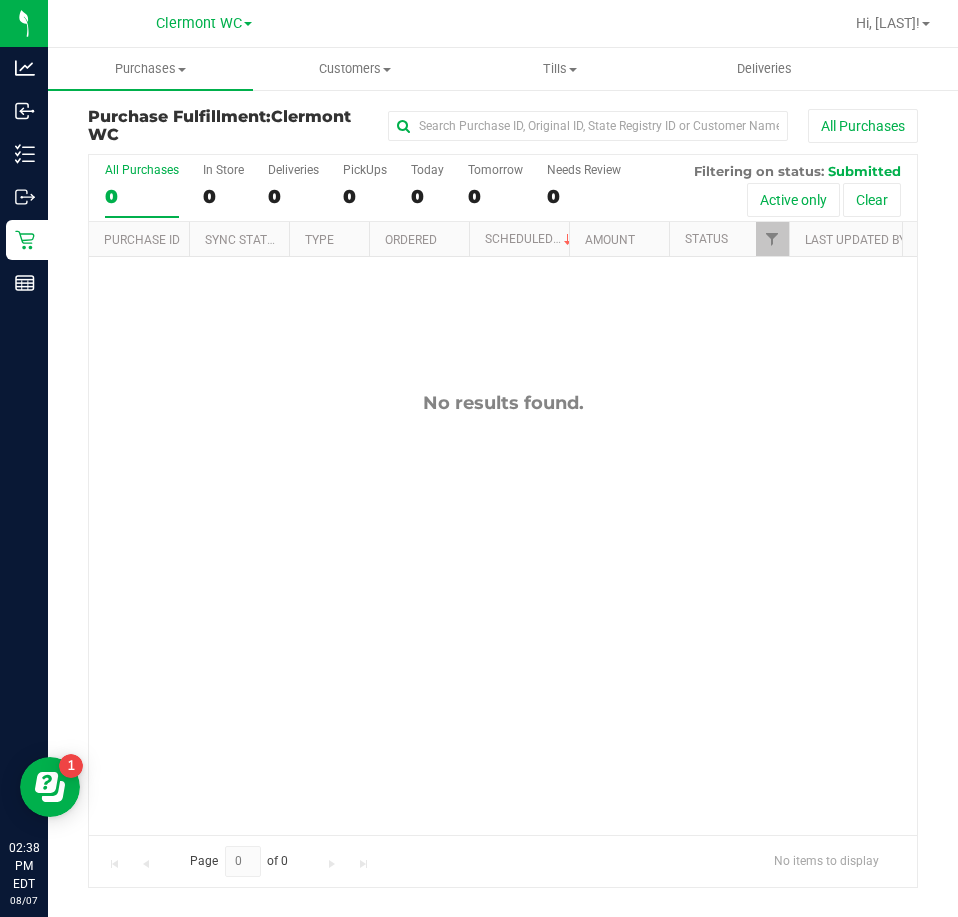 click on "No results found." at bounding box center [503, 613] 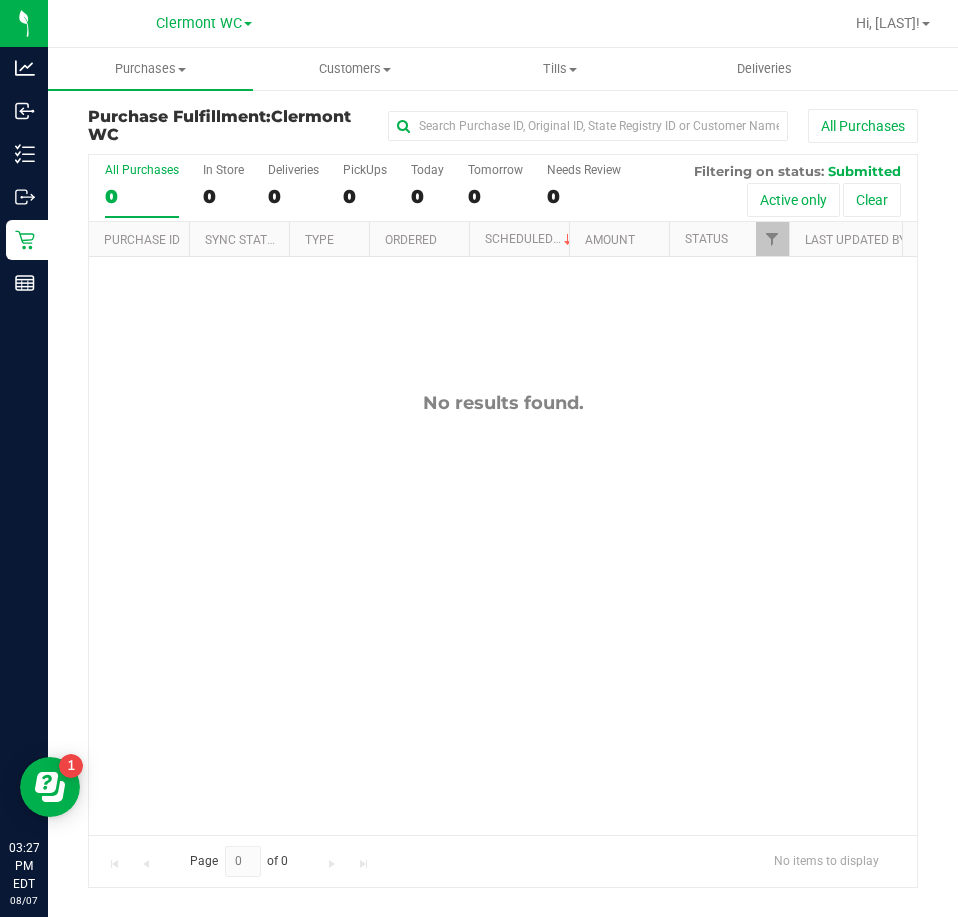 click on "No results found." at bounding box center (503, 403) 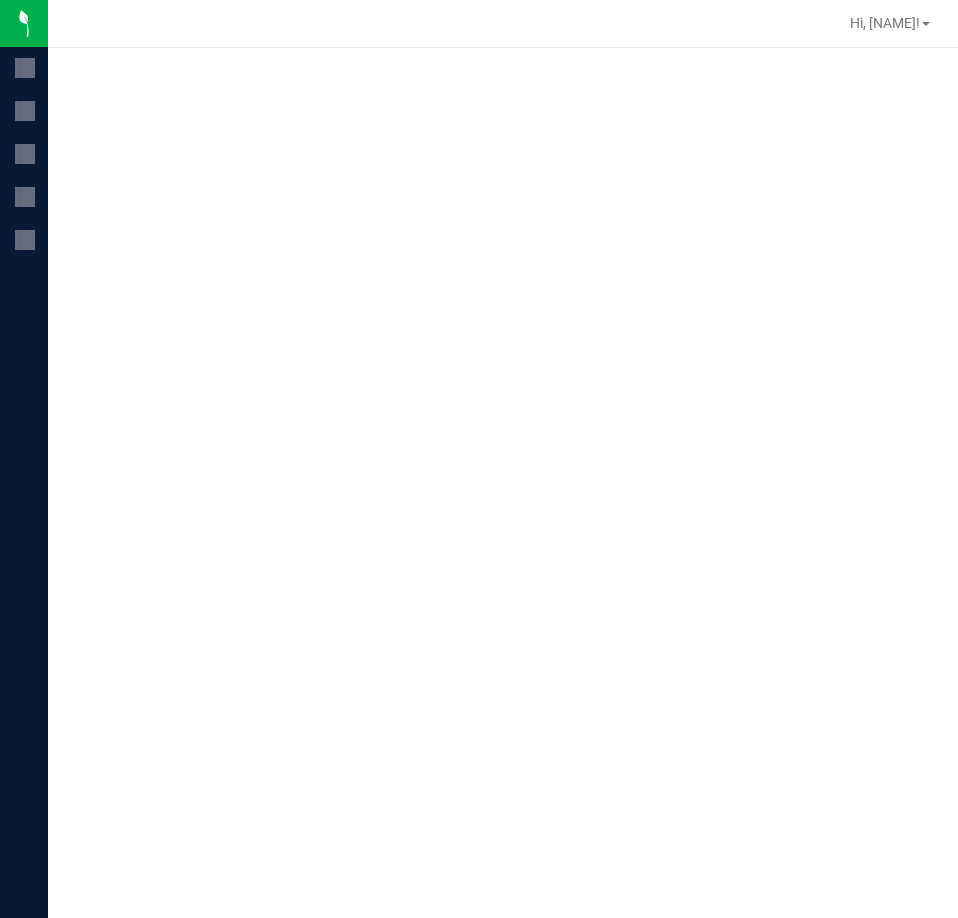 scroll, scrollTop: 0, scrollLeft: 0, axis: both 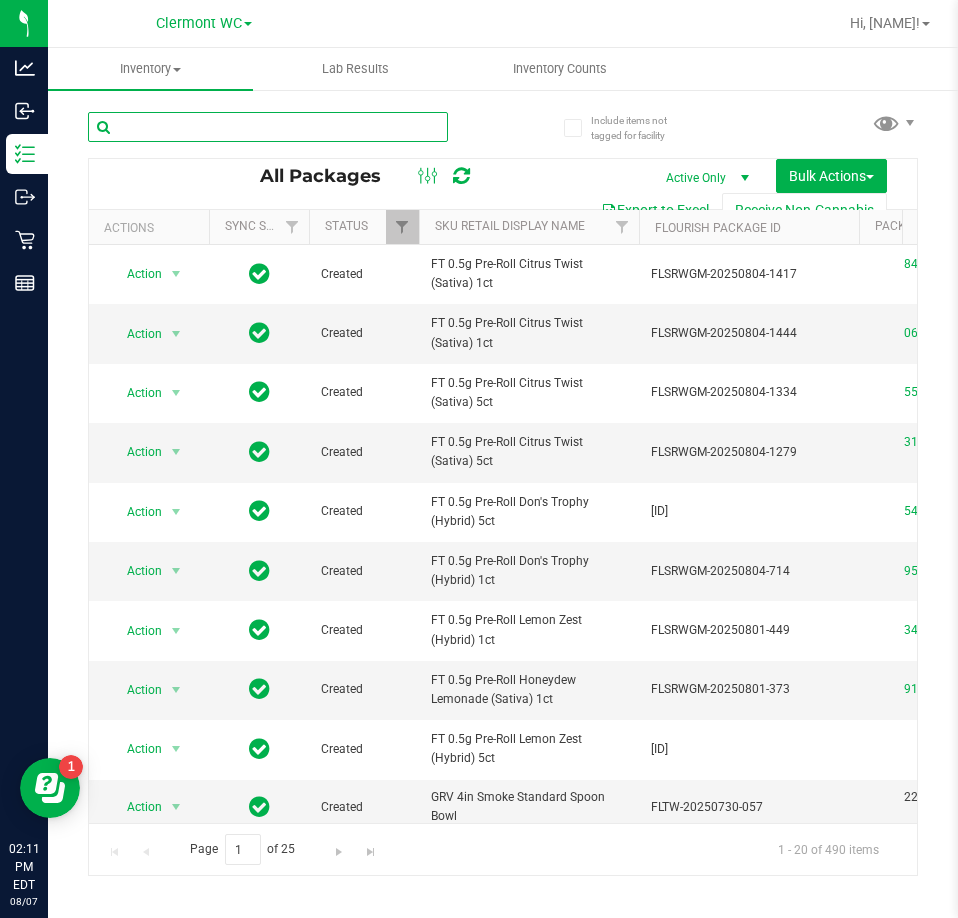 click at bounding box center (268, 127) 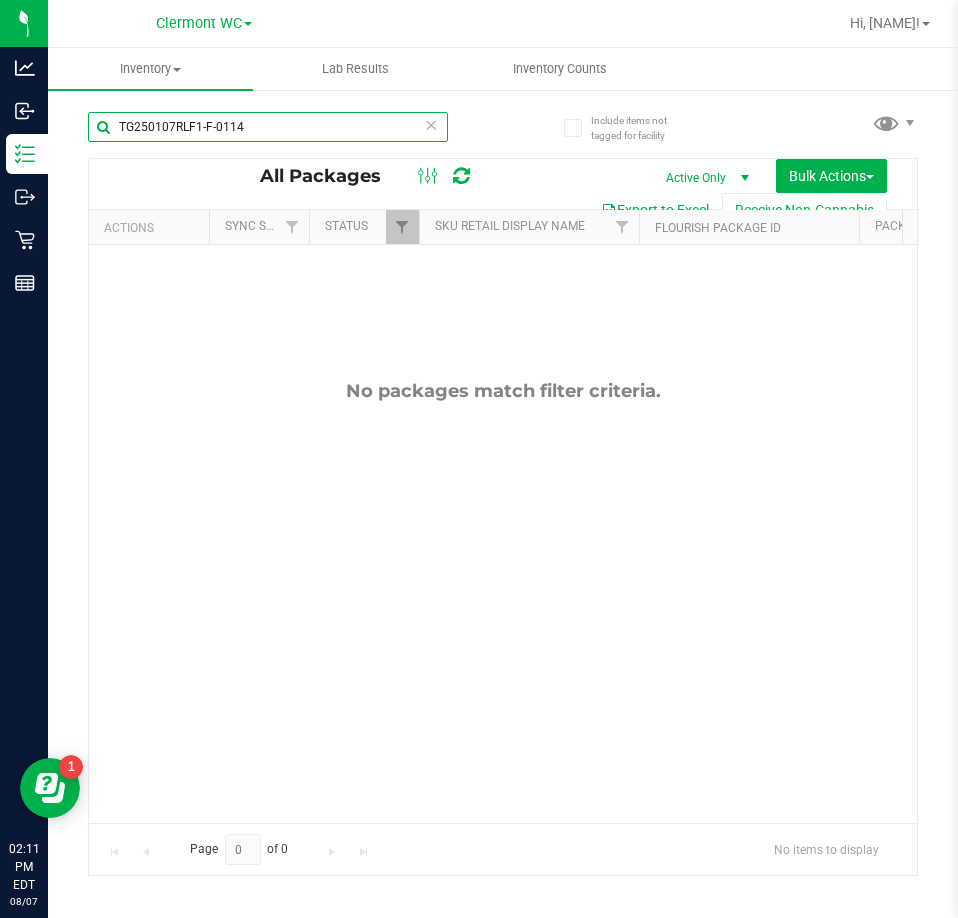 drag, startPoint x: 326, startPoint y: 121, endPoint x: 298, endPoint y: 142, distance: 35 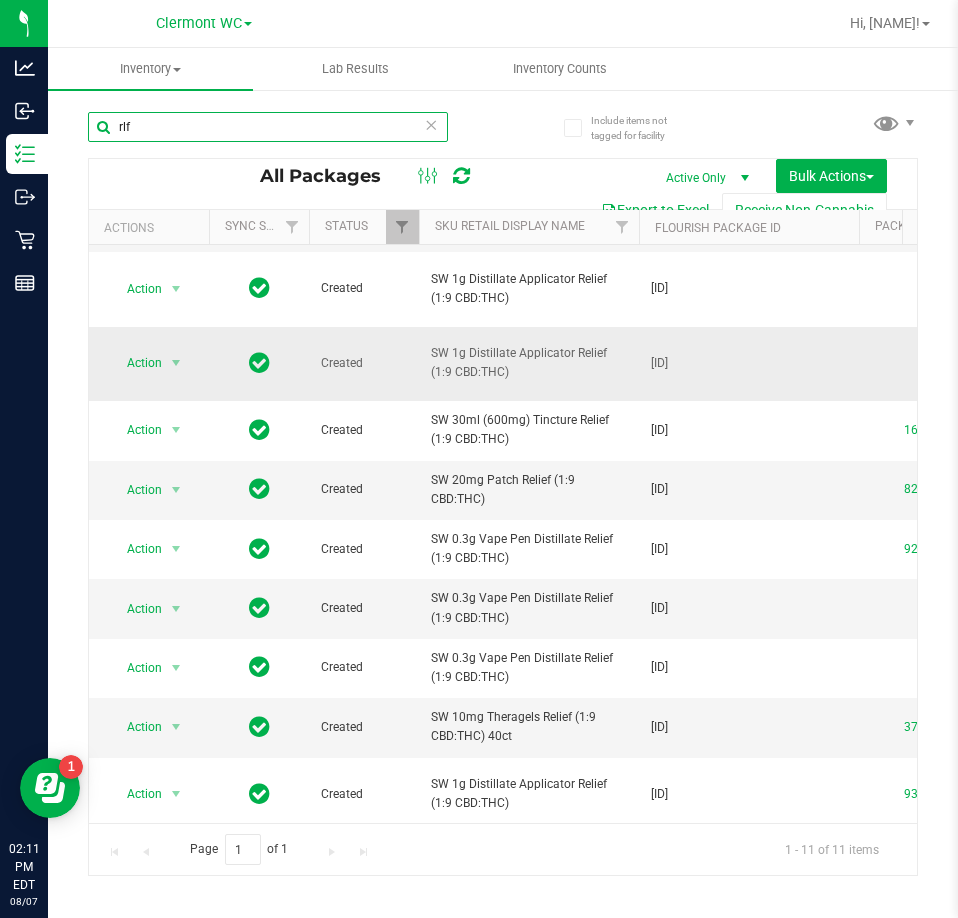 scroll, scrollTop: 150, scrollLeft: 0, axis: vertical 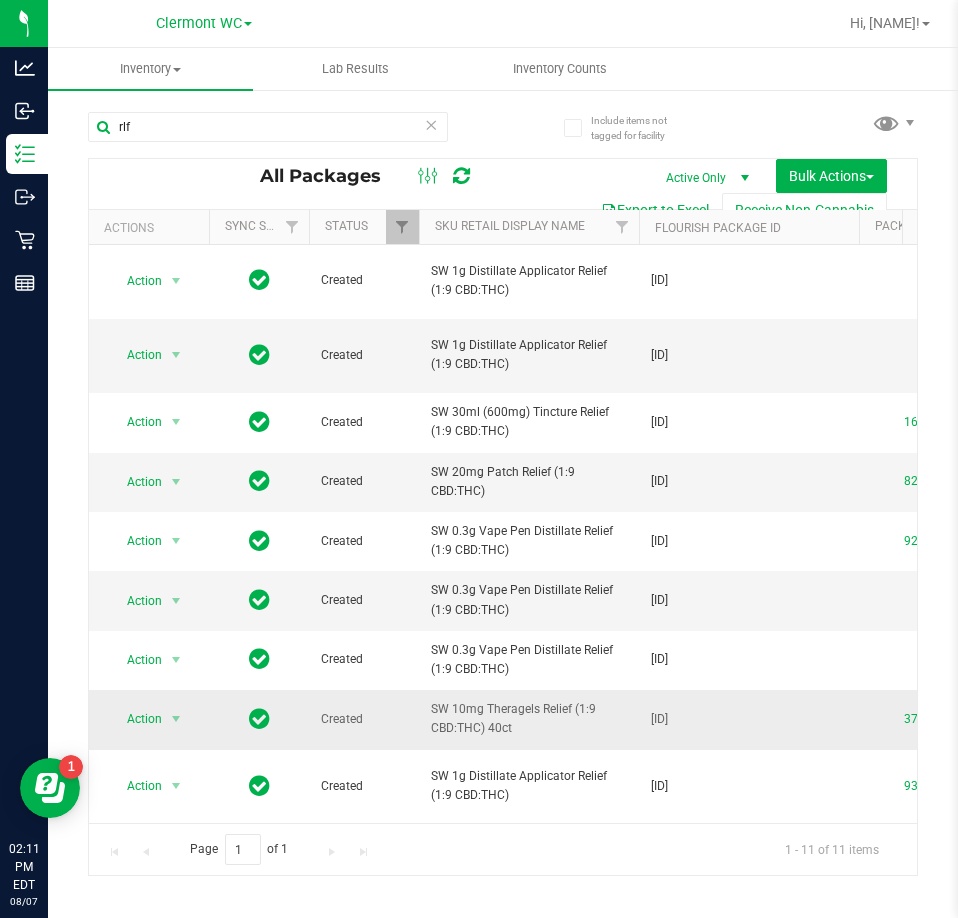 drag, startPoint x: 528, startPoint y: 718, endPoint x: 432, endPoint y: 686, distance: 101.19289 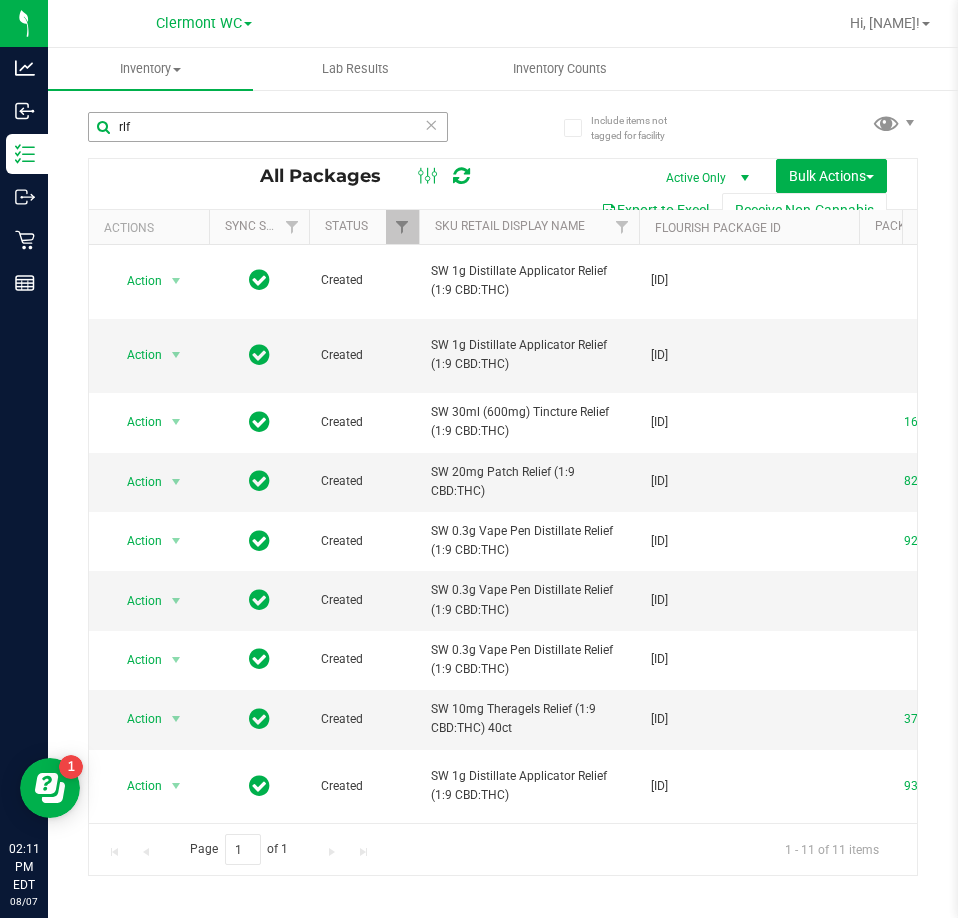 drag, startPoint x: 309, startPoint y: 98, endPoint x: 252, endPoint y: 130, distance: 65.36819 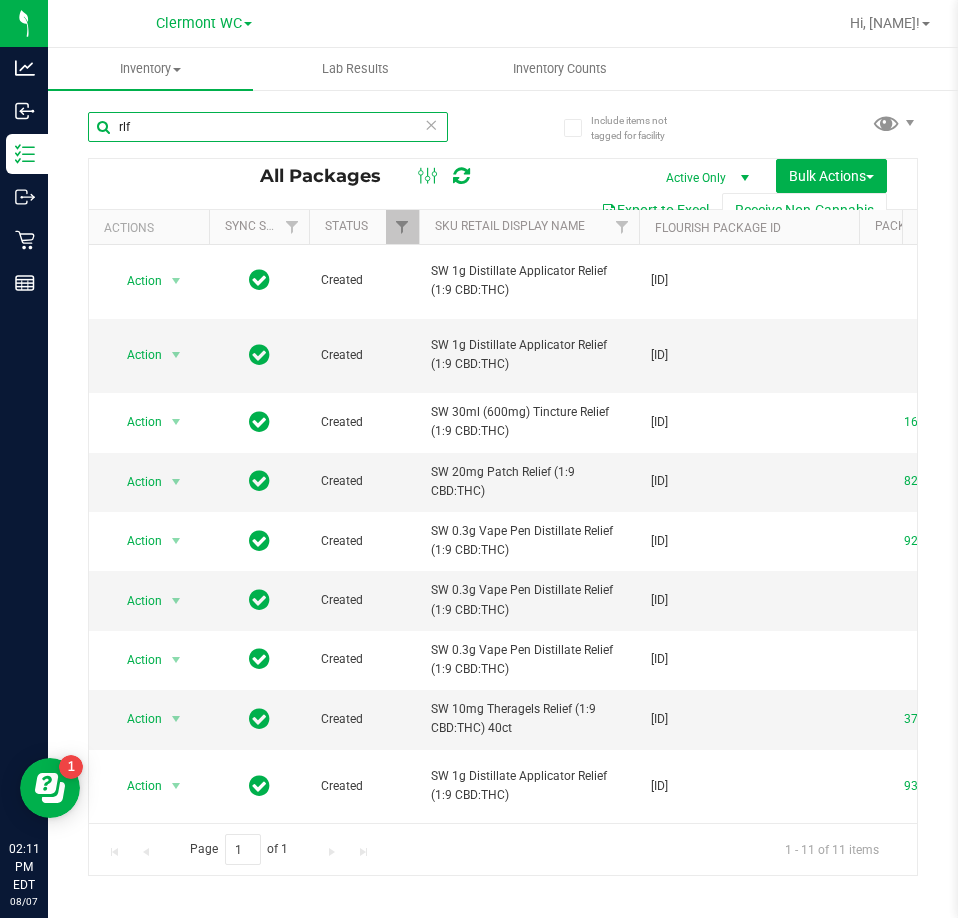drag, startPoint x: 247, startPoint y: 130, endPoint x: -1, endPoint y: 141, distance: 248.24384 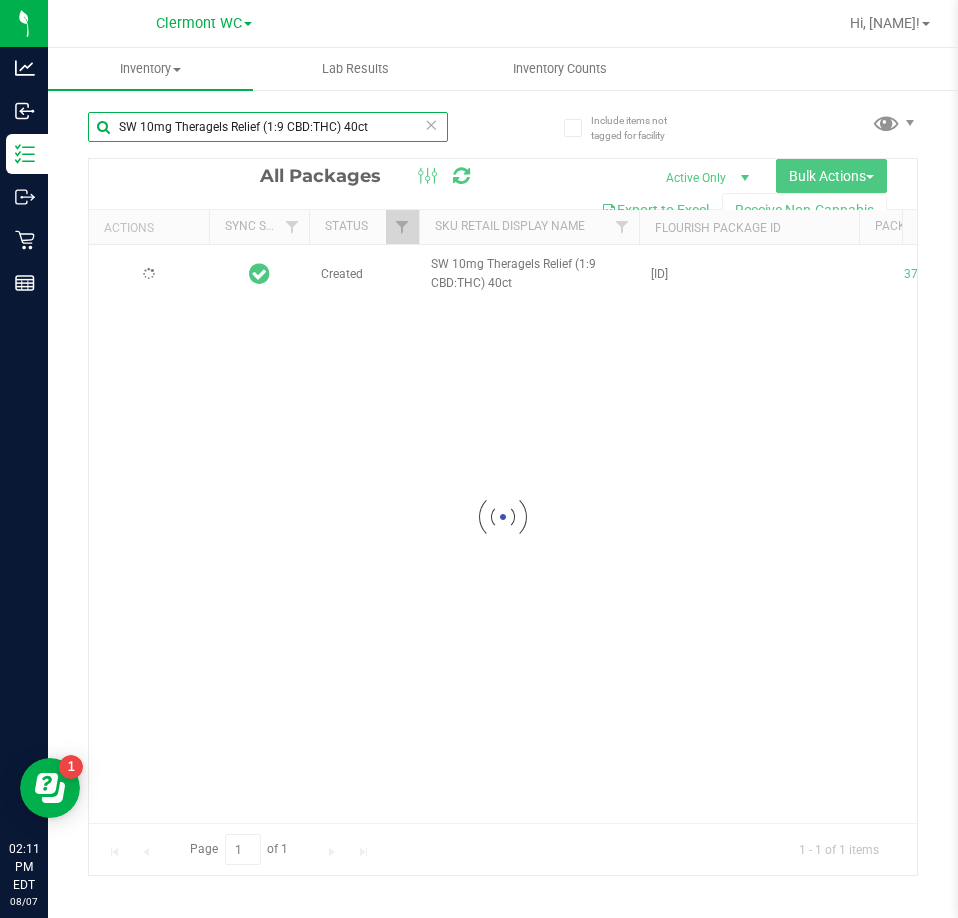 scroll, scrollTop: 0, scrollLeft: 0, axis: both 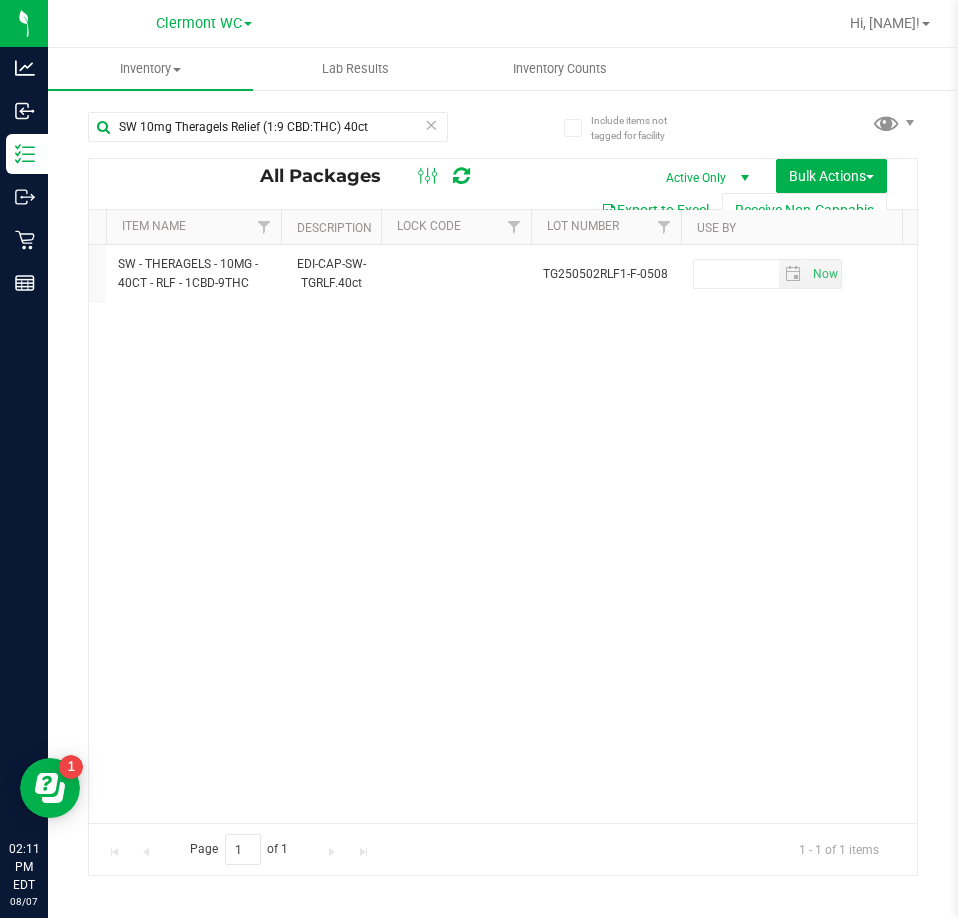 click on "Action Action Adjust qty Create package Edit attributes Global inventory Locate package Lock package Package audit log Print package label Print product labels Schedule for destruction
Created
SW 10mg Theragels Relief (1:9 CBD:THC) 40ct
[ID]
[NUMBER]
Relief
Each
(20 g ea.)
1.8600 $[PRICE]
Softgel
5
0
5
[MONTH] [DAY], [YEAR] [HOUR]:[MINUTE]:[SECOND] [TIMEZONE]
SW - THERAGELS - 10MG - 40CT - RLF - 1CBD-9THC
EDI-CAP-SW-TGRLF.40ct" at bounding box center [503, 534] 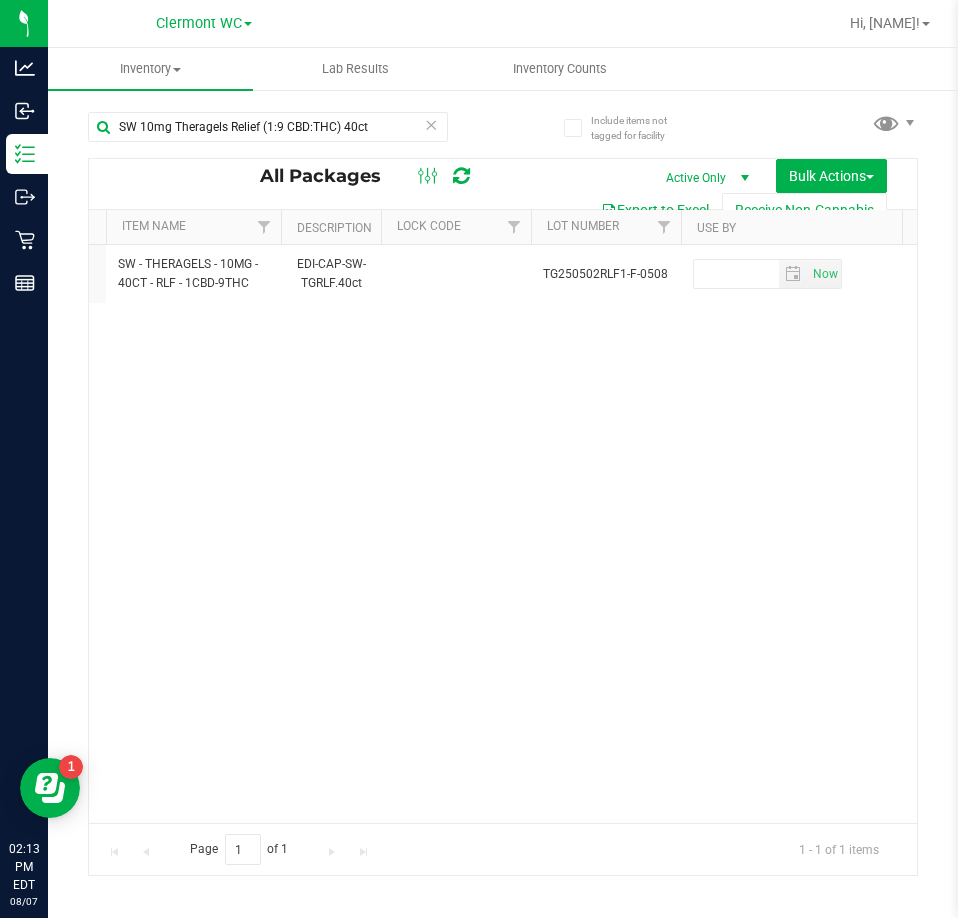 scroll, scrollTop: 0, scrollLeft: 0, axis: both 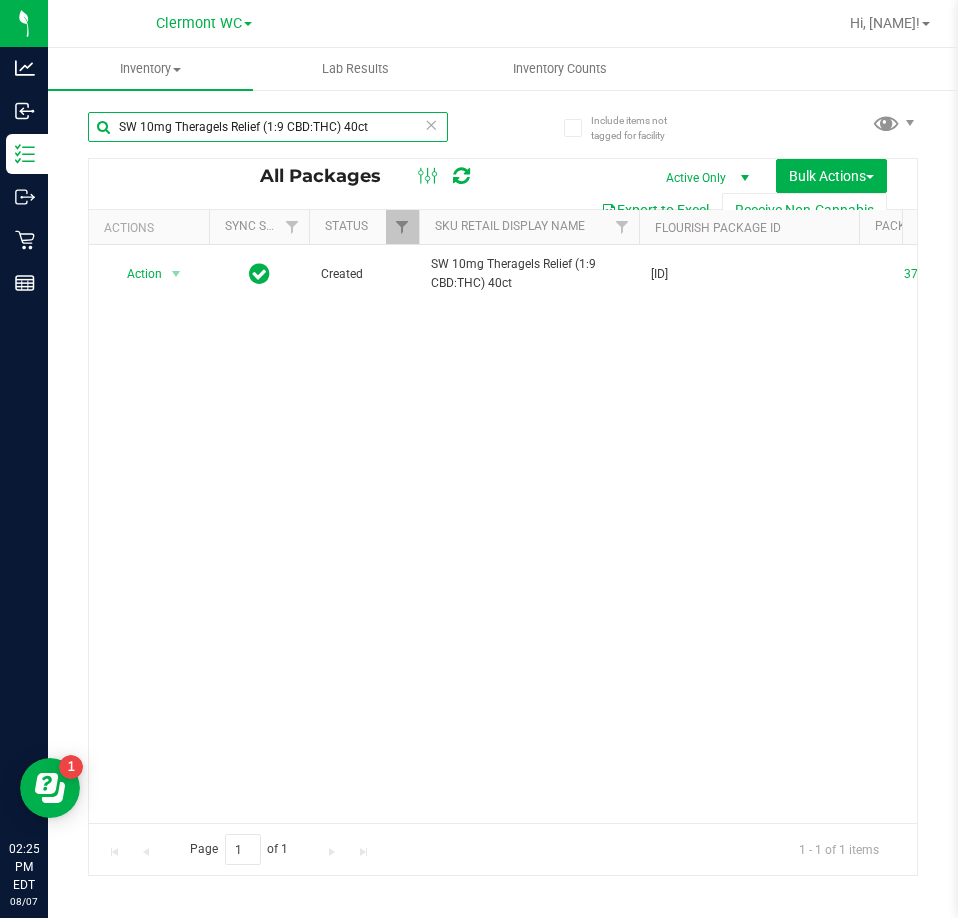 drag, startPoint x: 408, startPoint y: 121, endPoint x: -1, endPoint y: 142, distance: 409.53876 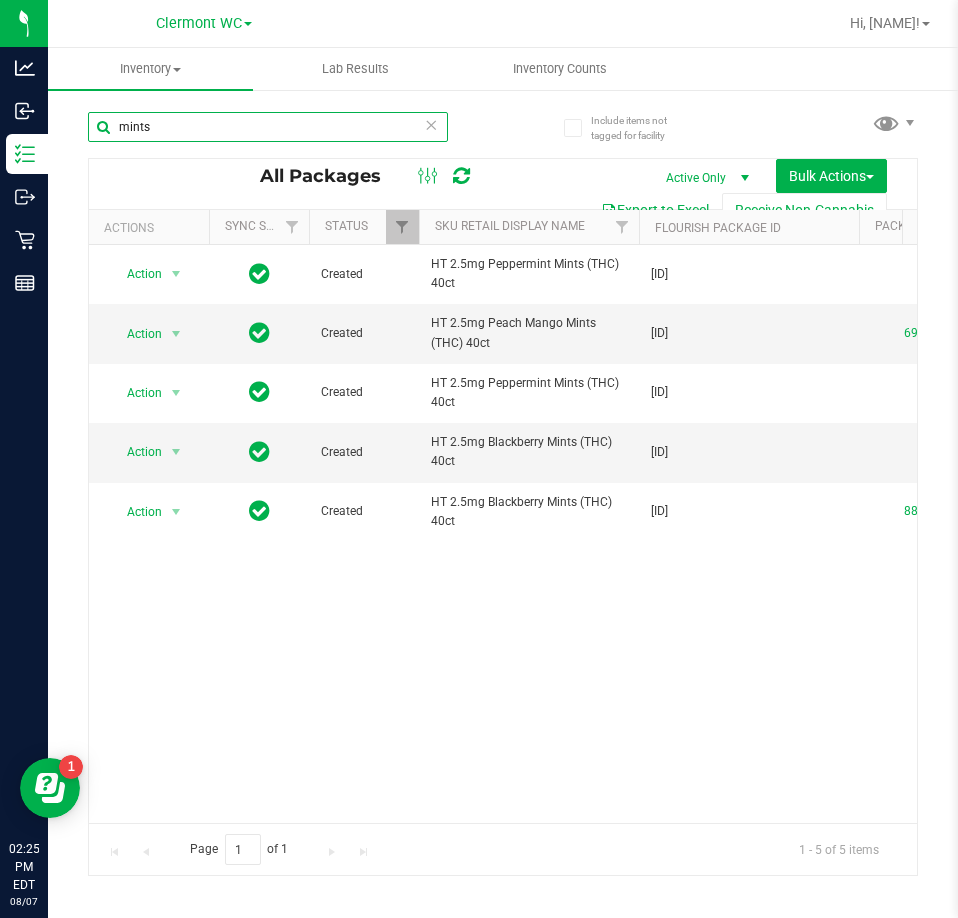 scroll, scrollTop: 0, scrollLeft: 280, axis: horizontal 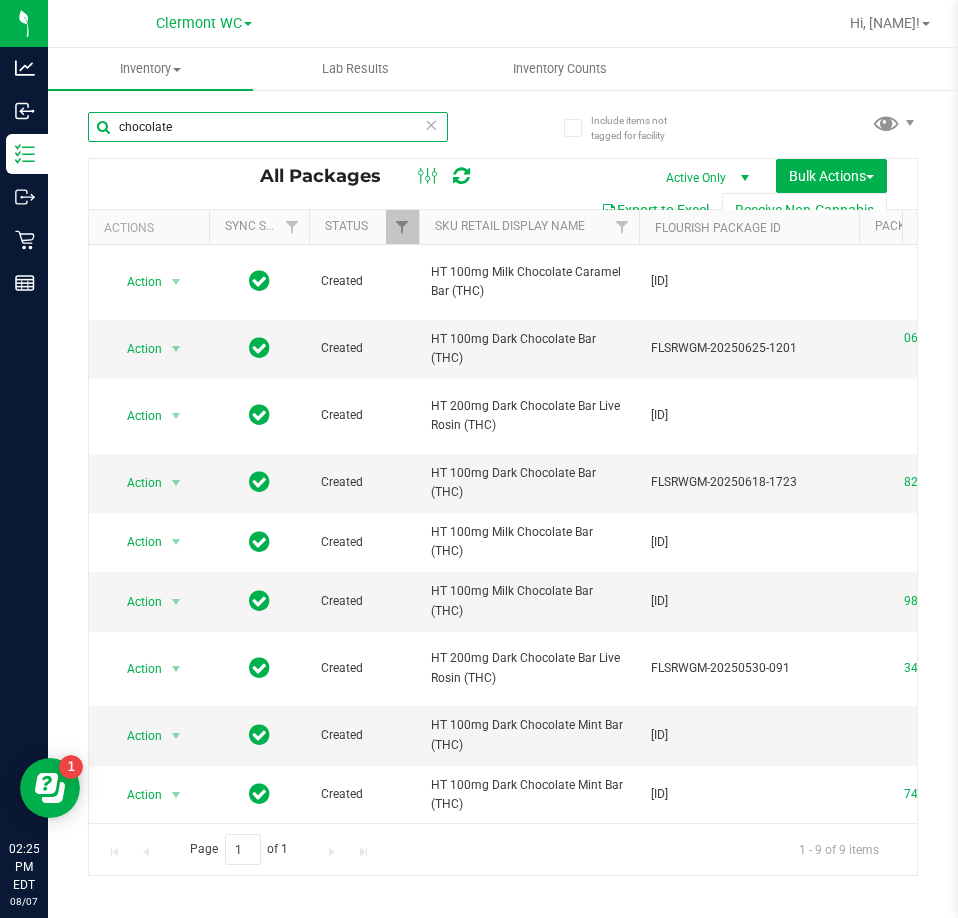 drag, startPoint x: 241, startPoint y: 128, endPoint x: -1, endPoint y: 117, distance: 242.24988 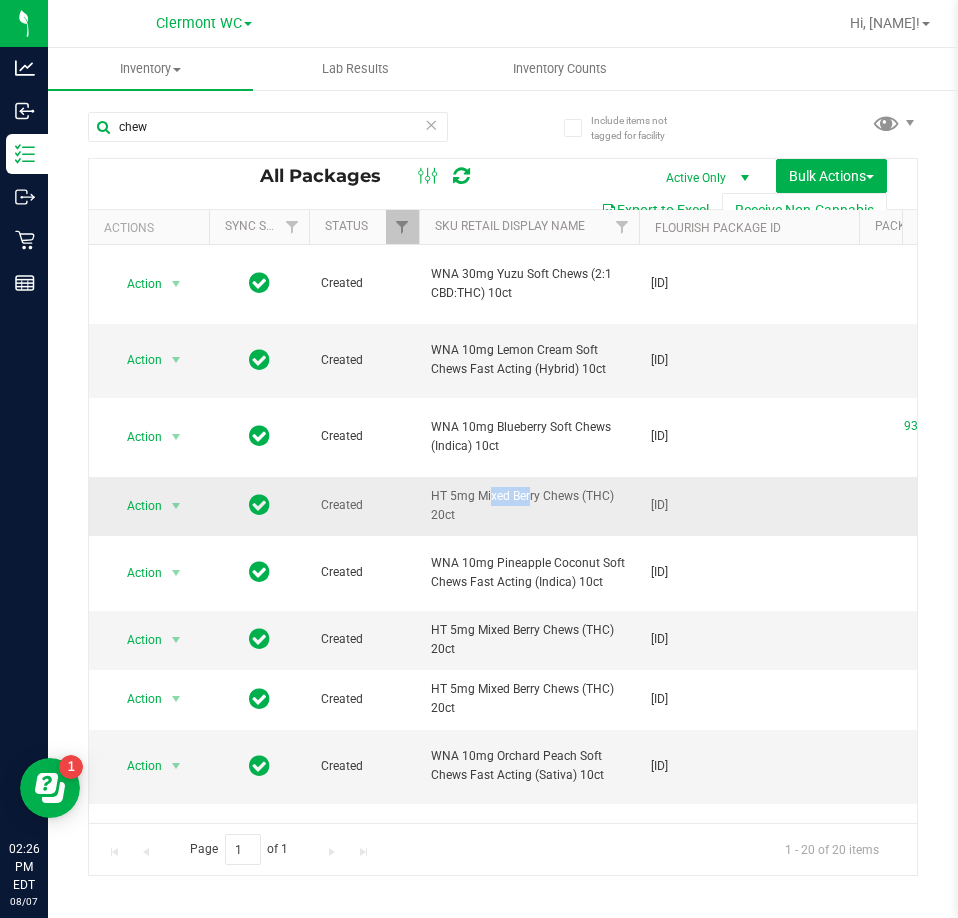 drag, startPoint x: 431, startPoint y: 502, endPoint x: 475, endPoint y: 494, distance: 44.72136 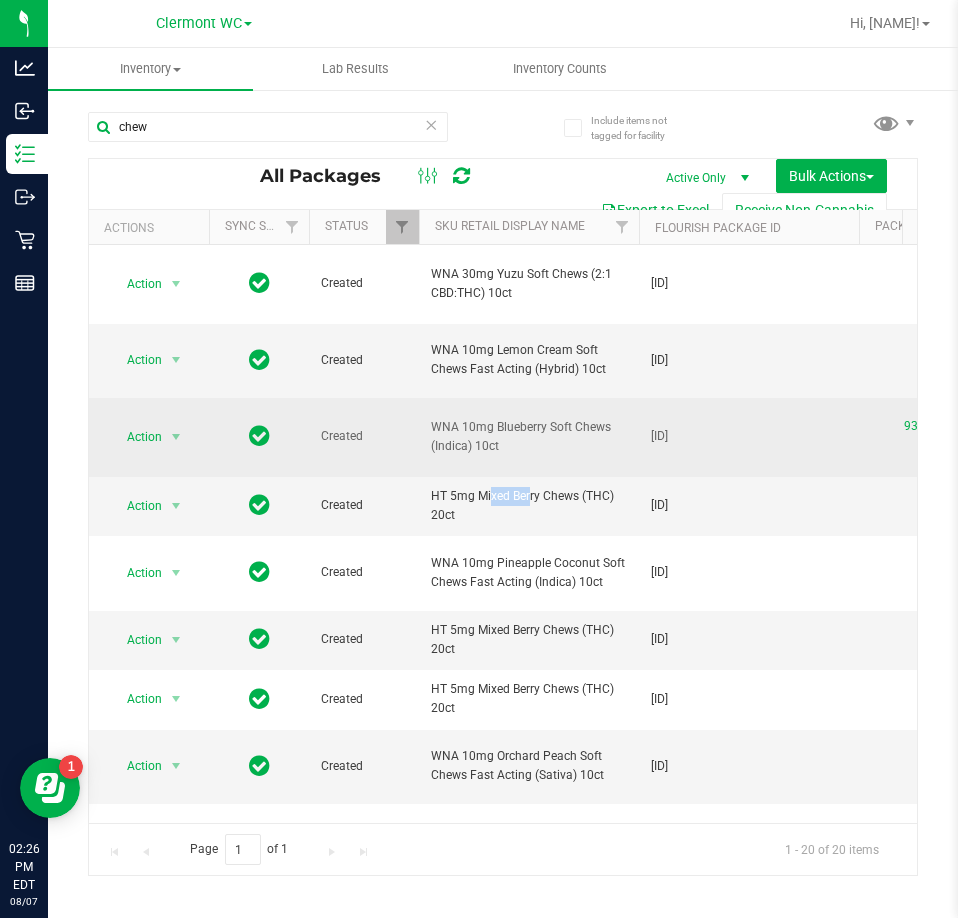 copy on "HT 5mg" 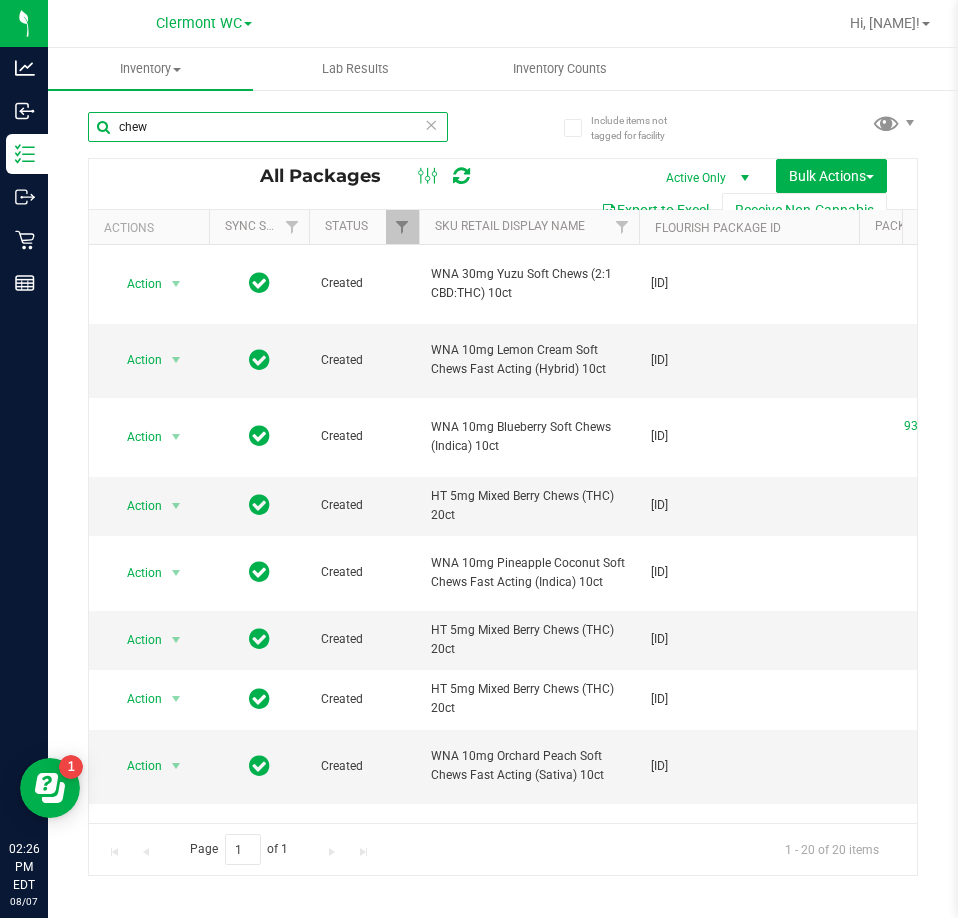 drag, startPoint x: 173, startPoint y: 129, endPoint x: -1, endPoint y: 104, distance: 175.7868 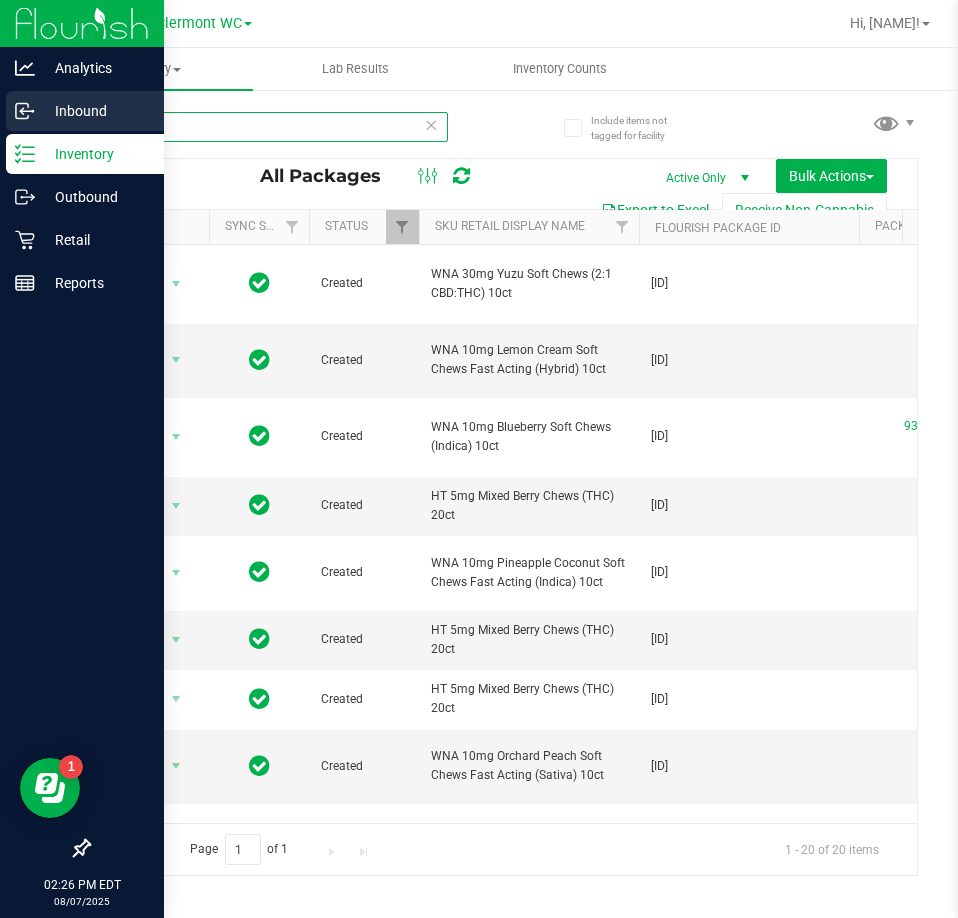 paste on "HT 5mg" 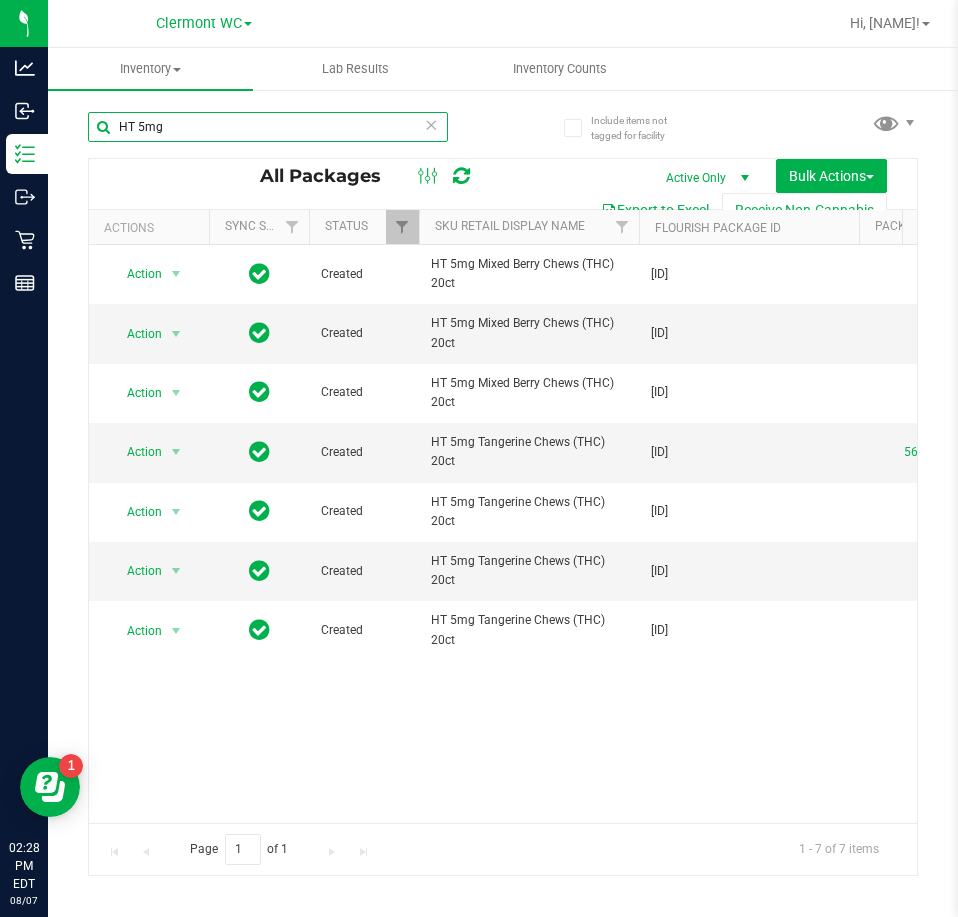 drag, startPoint x: 239, startPoint y: 135, endPoint x: -1, endPoint y: 122, distance: 240.35182 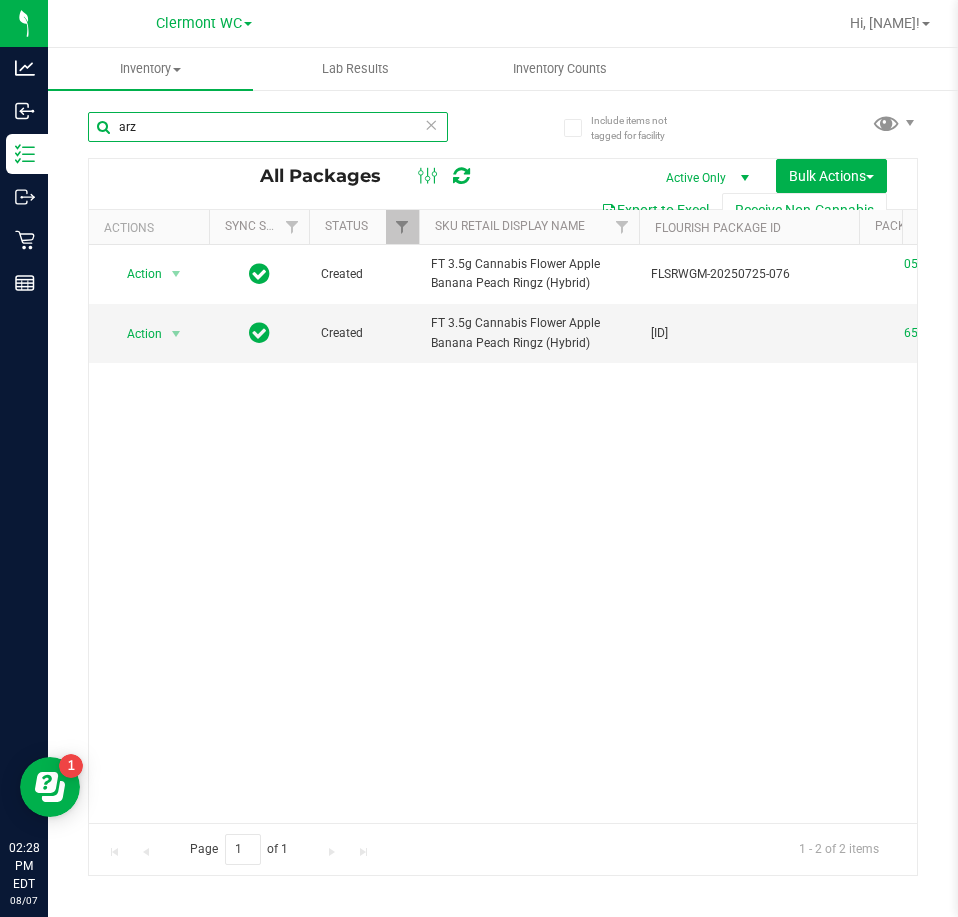 scroll, scrollTop: 0, scrollLeft: 263, axis: horizontal 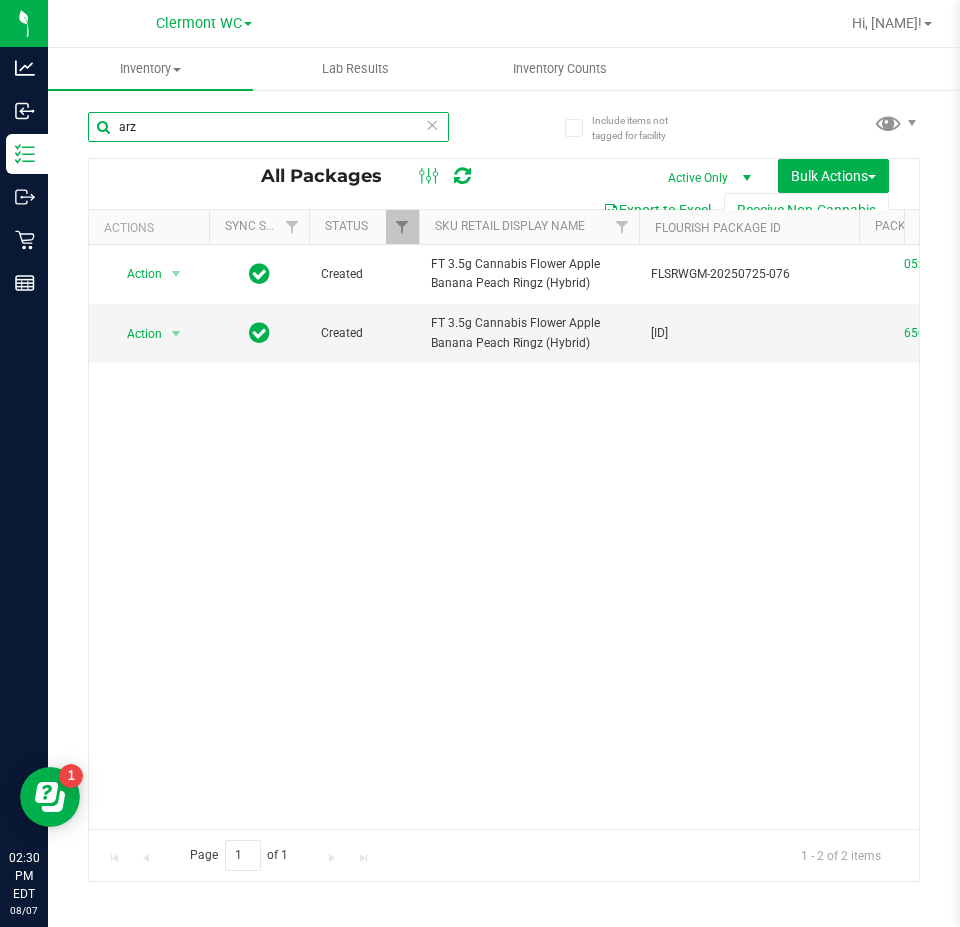 drag, startPoint x: 196, startPoint y: 135, endPoint x: -24, endPoint y: 134, distance: 220.00227 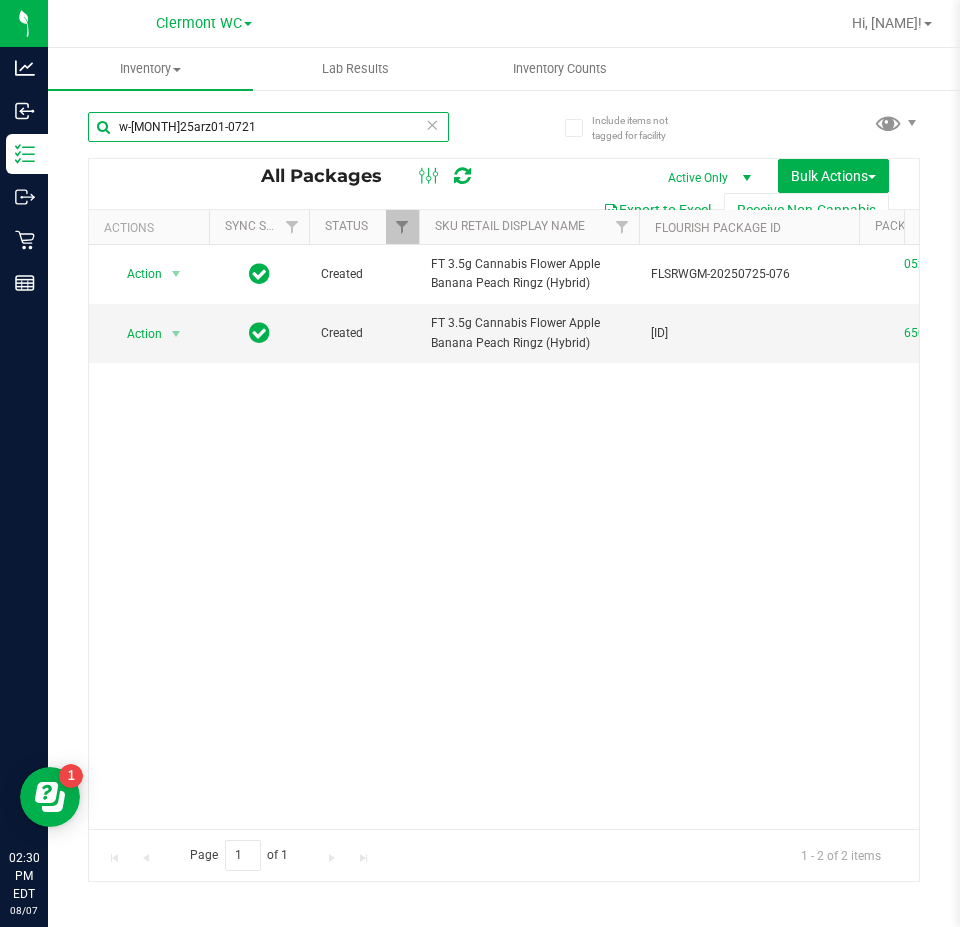 scroll, scrollTop: 0, scrollLeft: 245, axis: horizontal 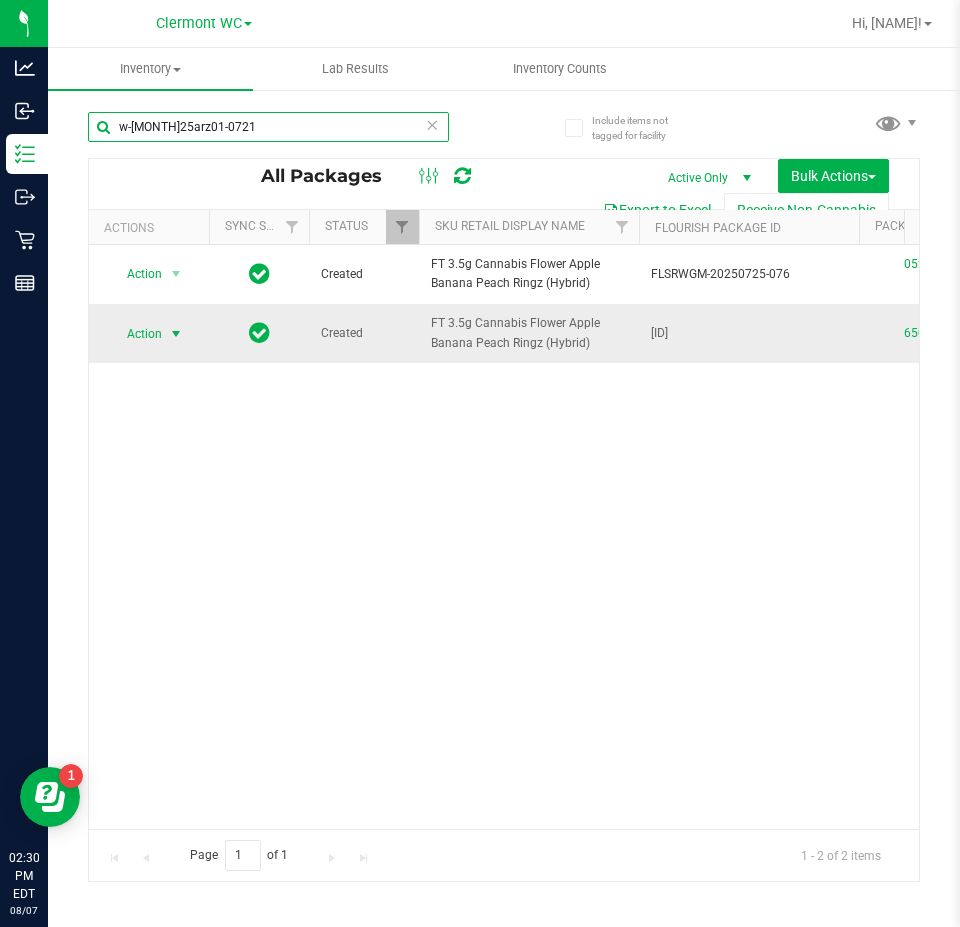 type on "w-[MONTH]25arz01-0721" 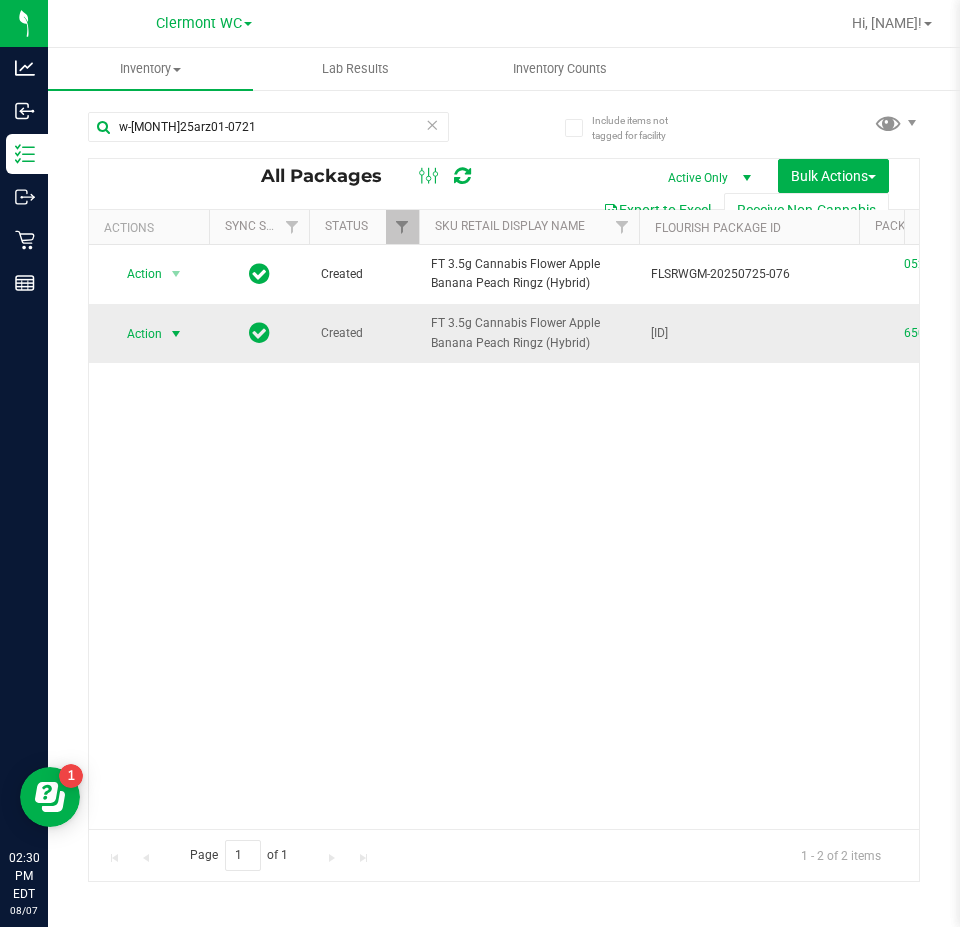 click at bounding box center [176, 334] 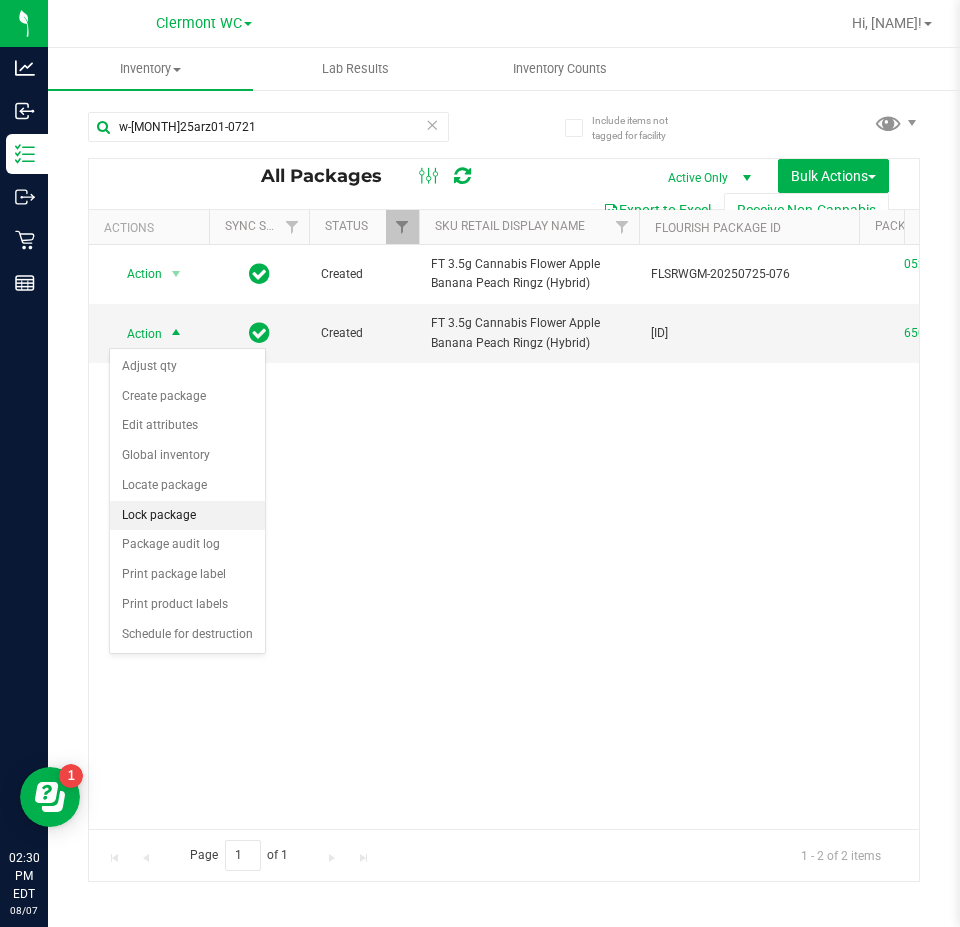click on "Lock package" at bounding box center [187, 516] 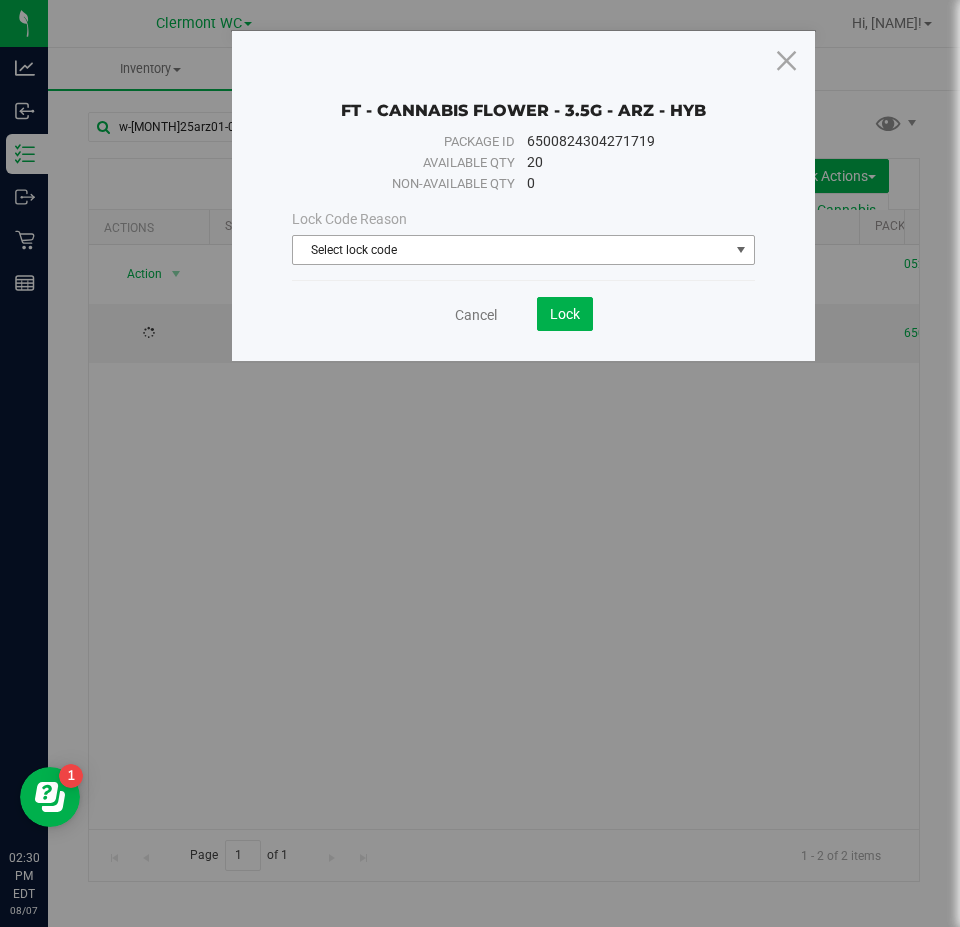 click on "Select lock code" at bounding box center (511, 250) 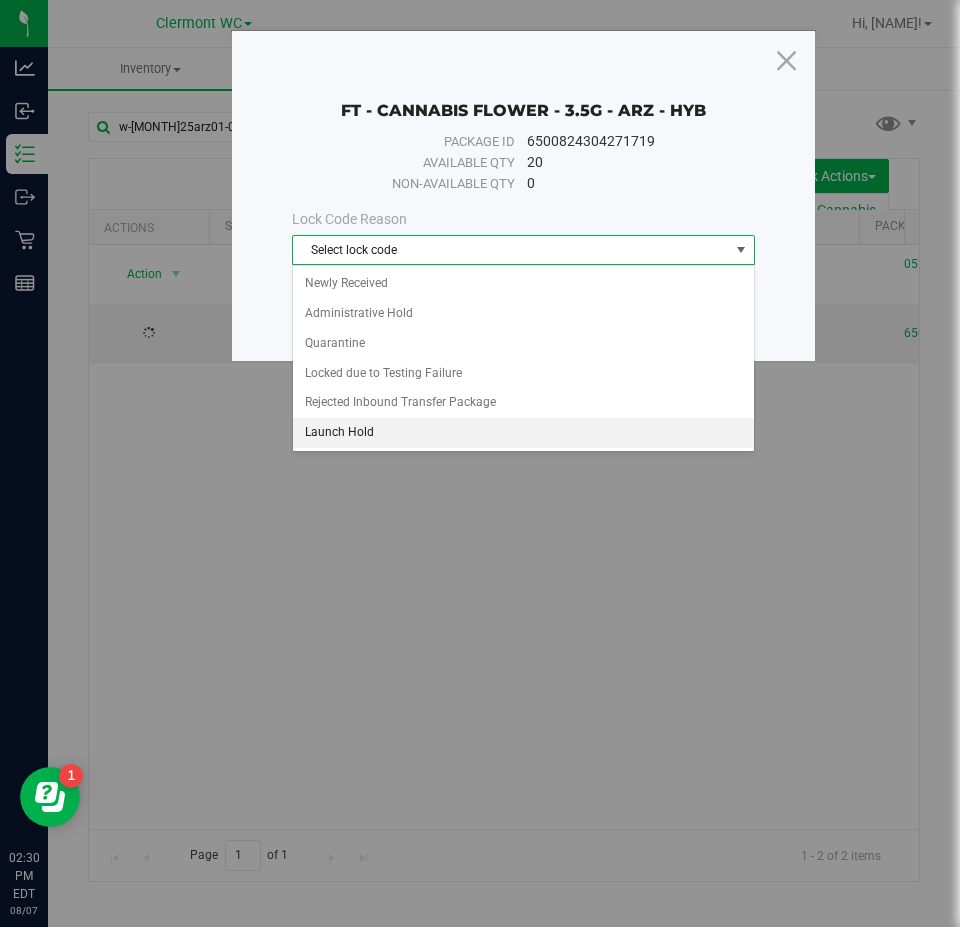 click on "Launch Hold" at bounding box center [523, 433] 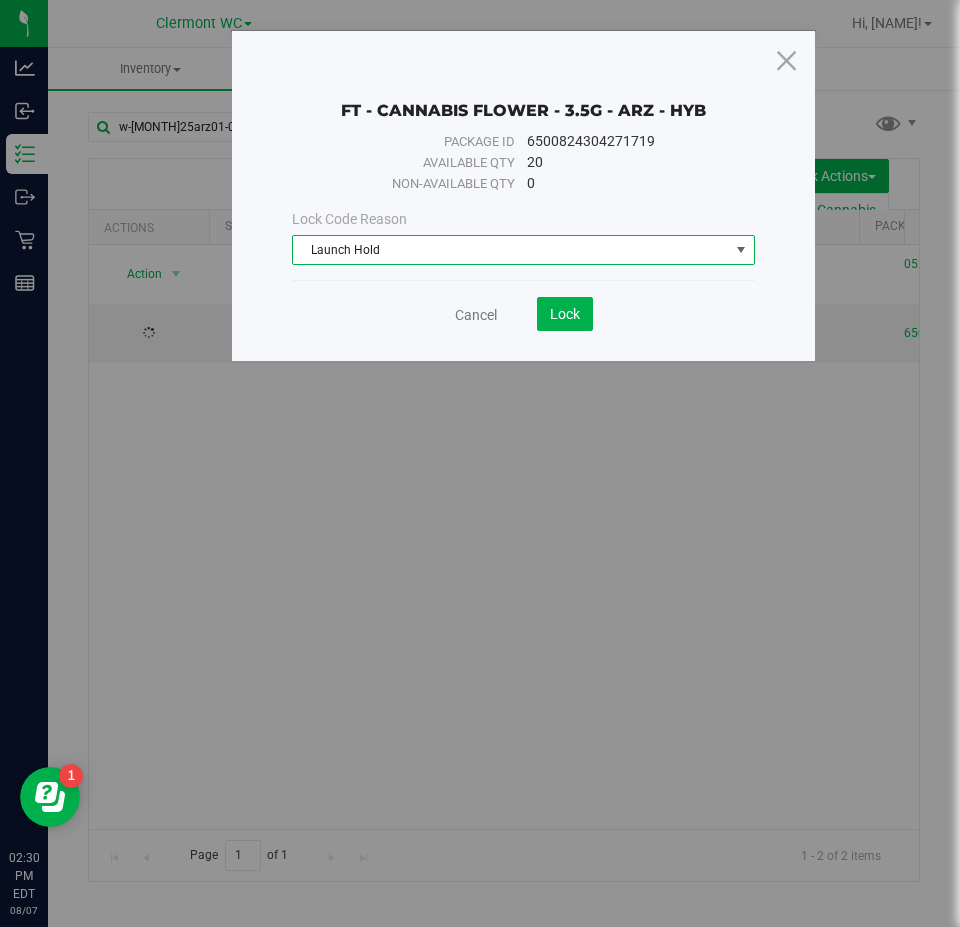 click on "Cancel
Lock" at bounding box center [523, 314] 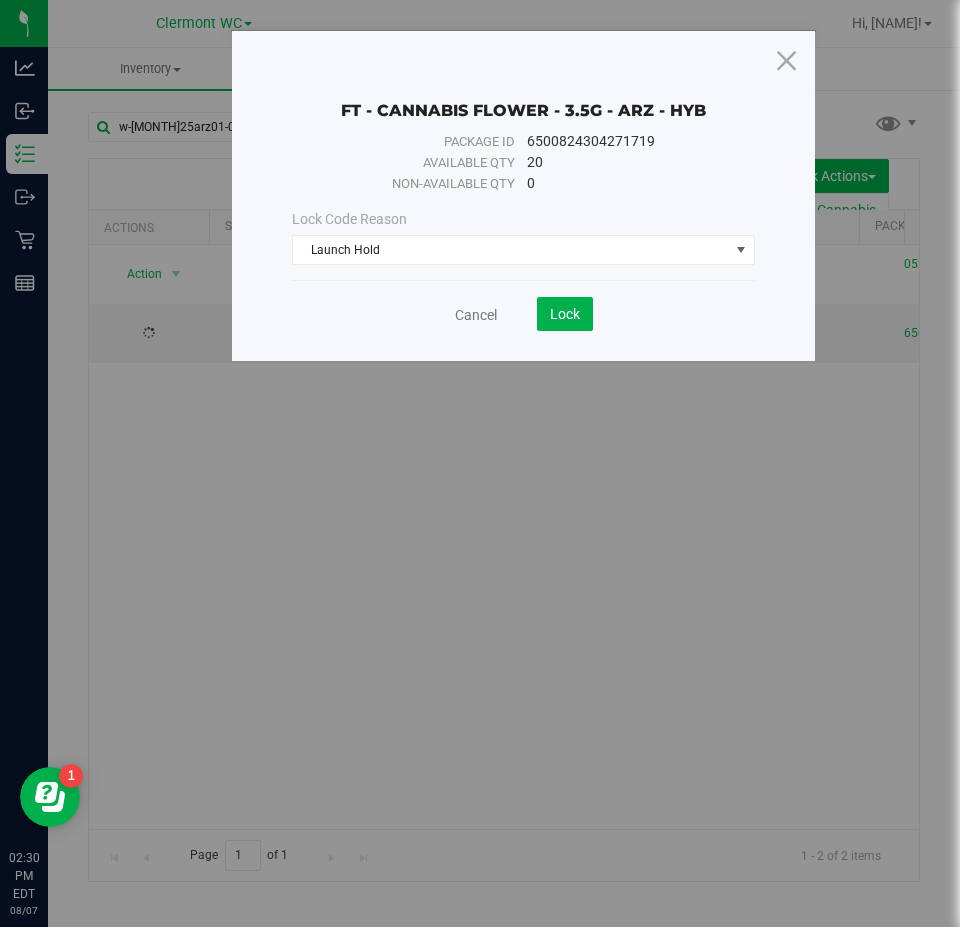 click on "Lock" 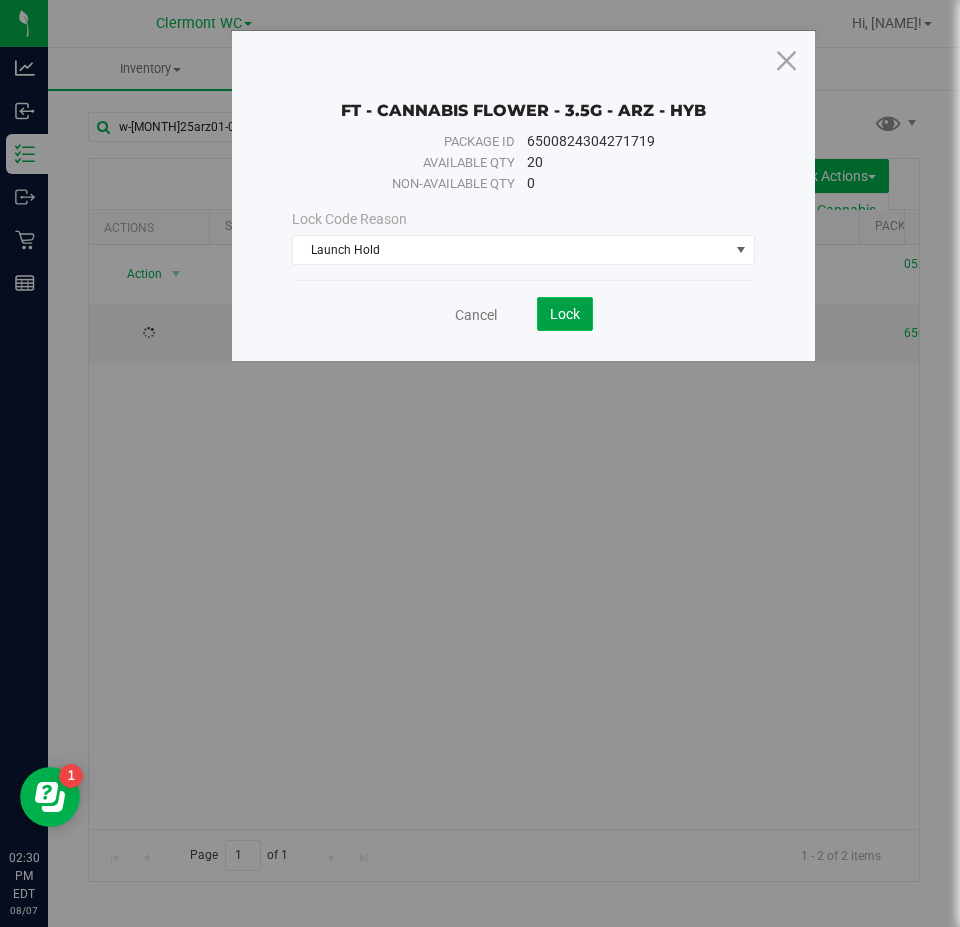 click on "Lock" 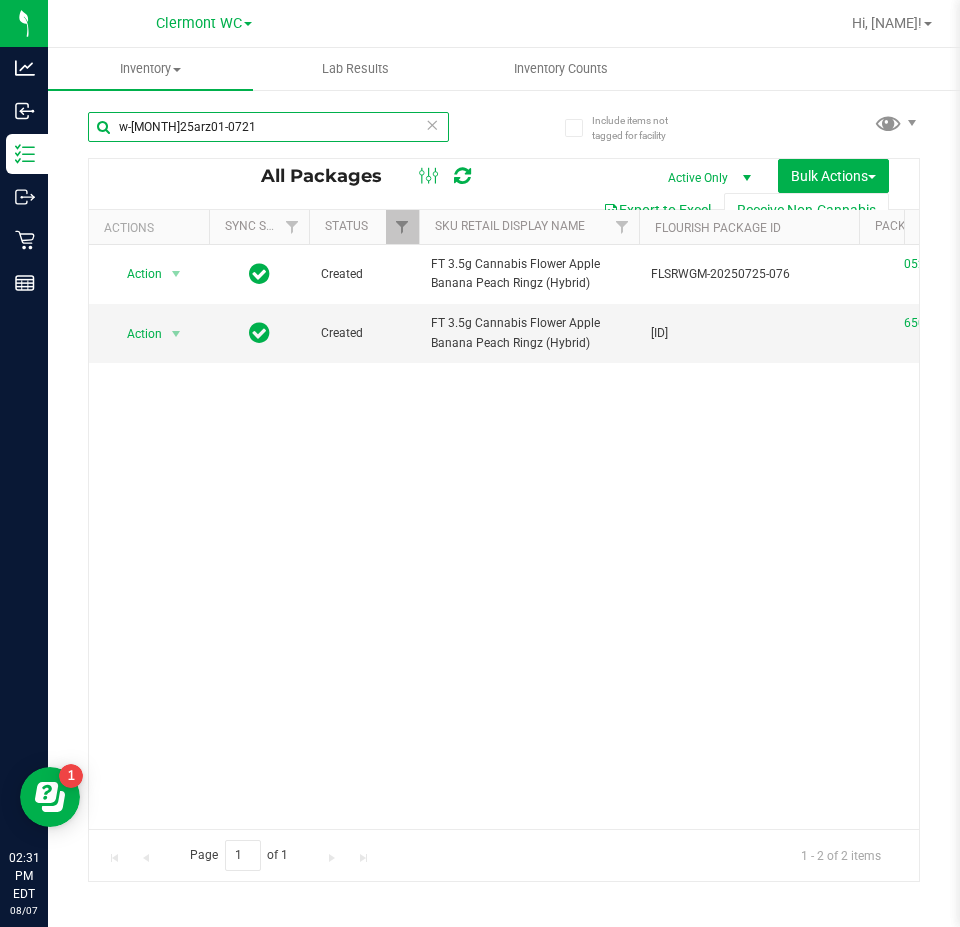 drag, startPoint x: 284, startPoint y: 133, endPoint x: -421, endPoint y: 150, distance: 705.20496 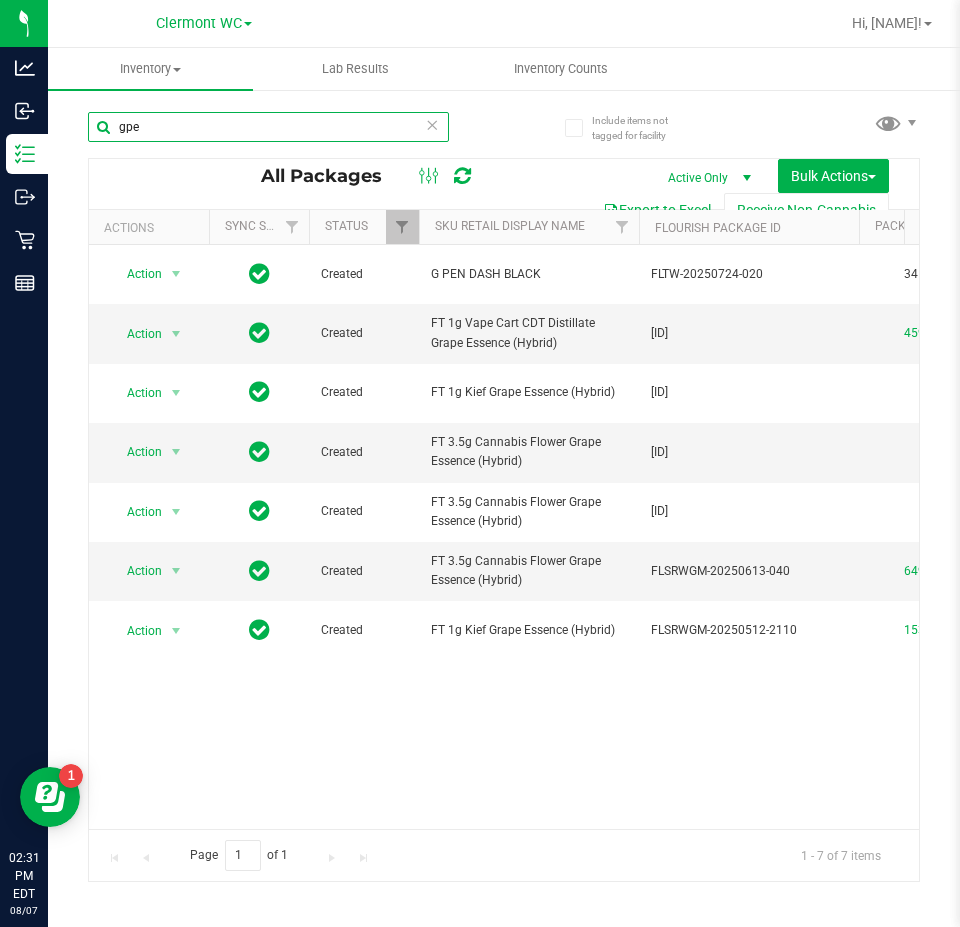 drag, startPoint x: 380, startPoint y: 122, endPoint x: -323, endPoint y: 122, distance: 703 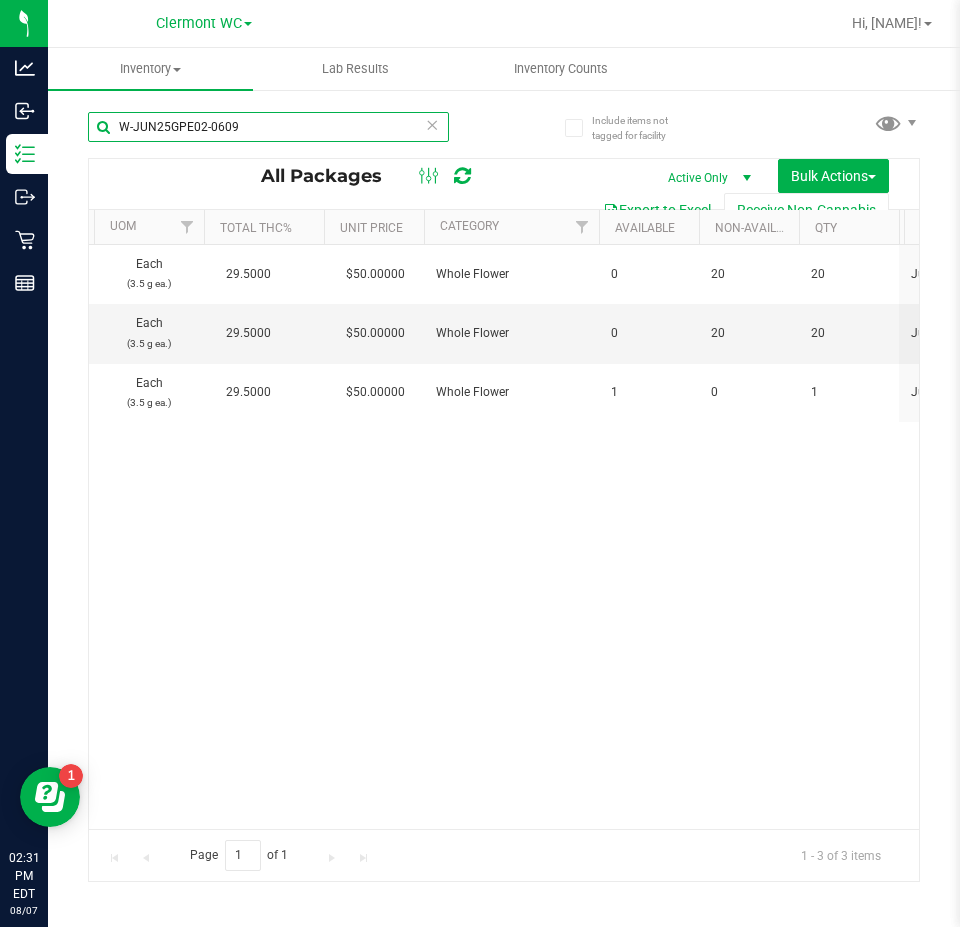 scroll, scrollTop: 0, scrollLeft: 0, axis: both 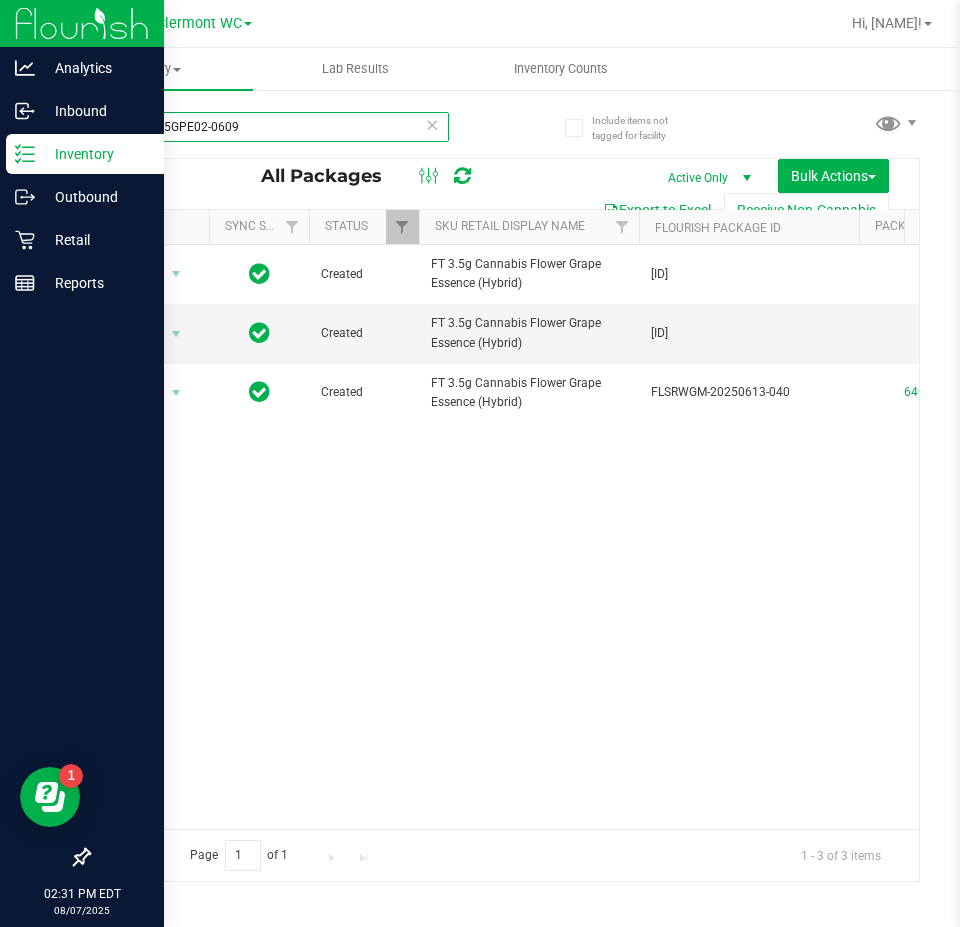 type on "W-JUN25GPE02-0609" 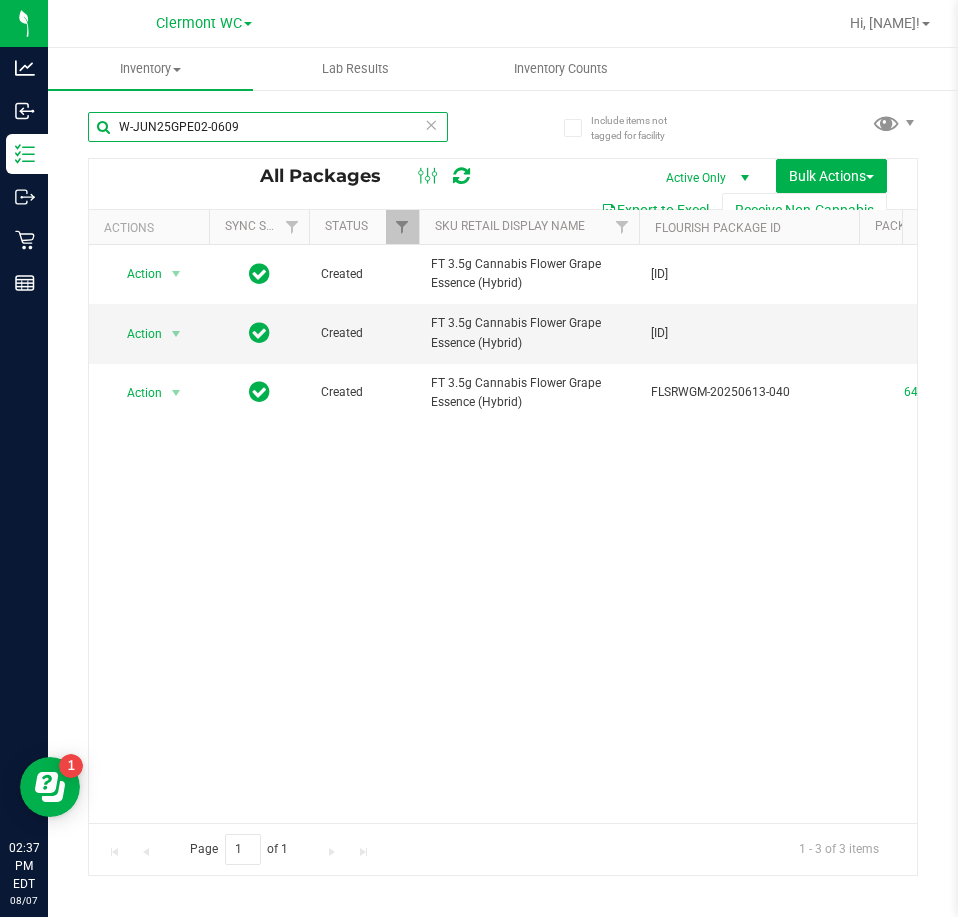 drag, startPoint x: 362, startPoint y: 117, endPoint x: -1, endPoint y: 116, distance: 363.00137 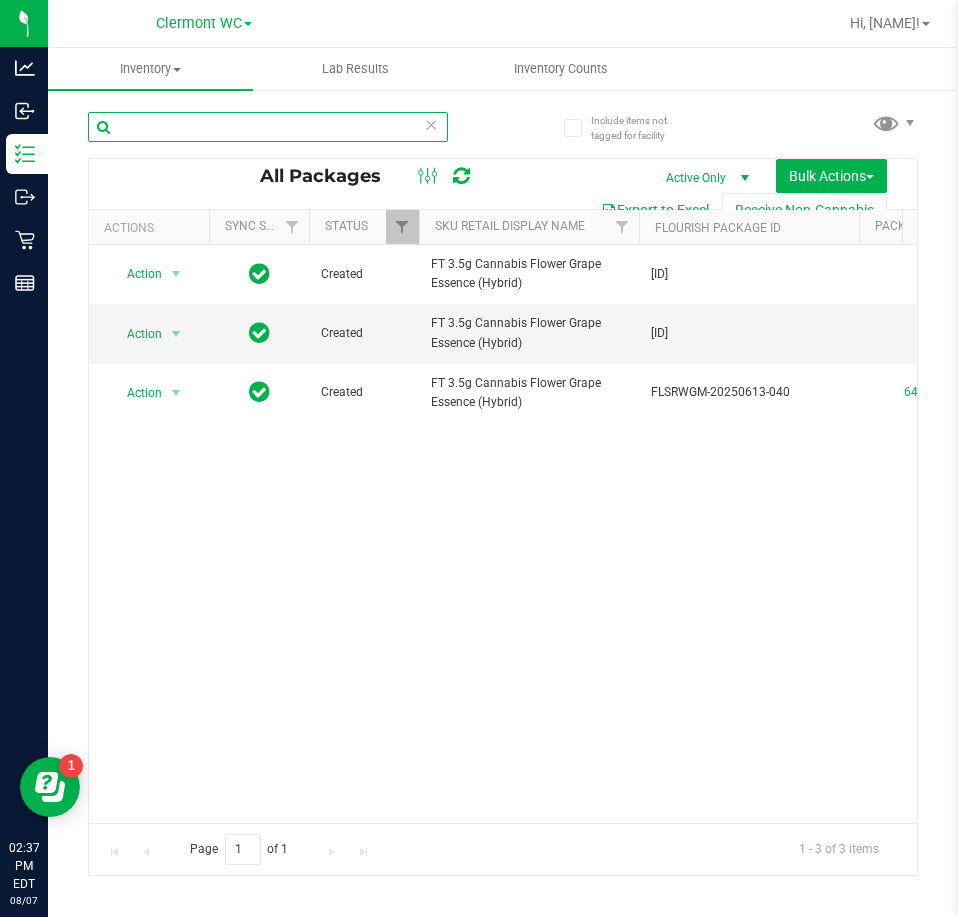 type 